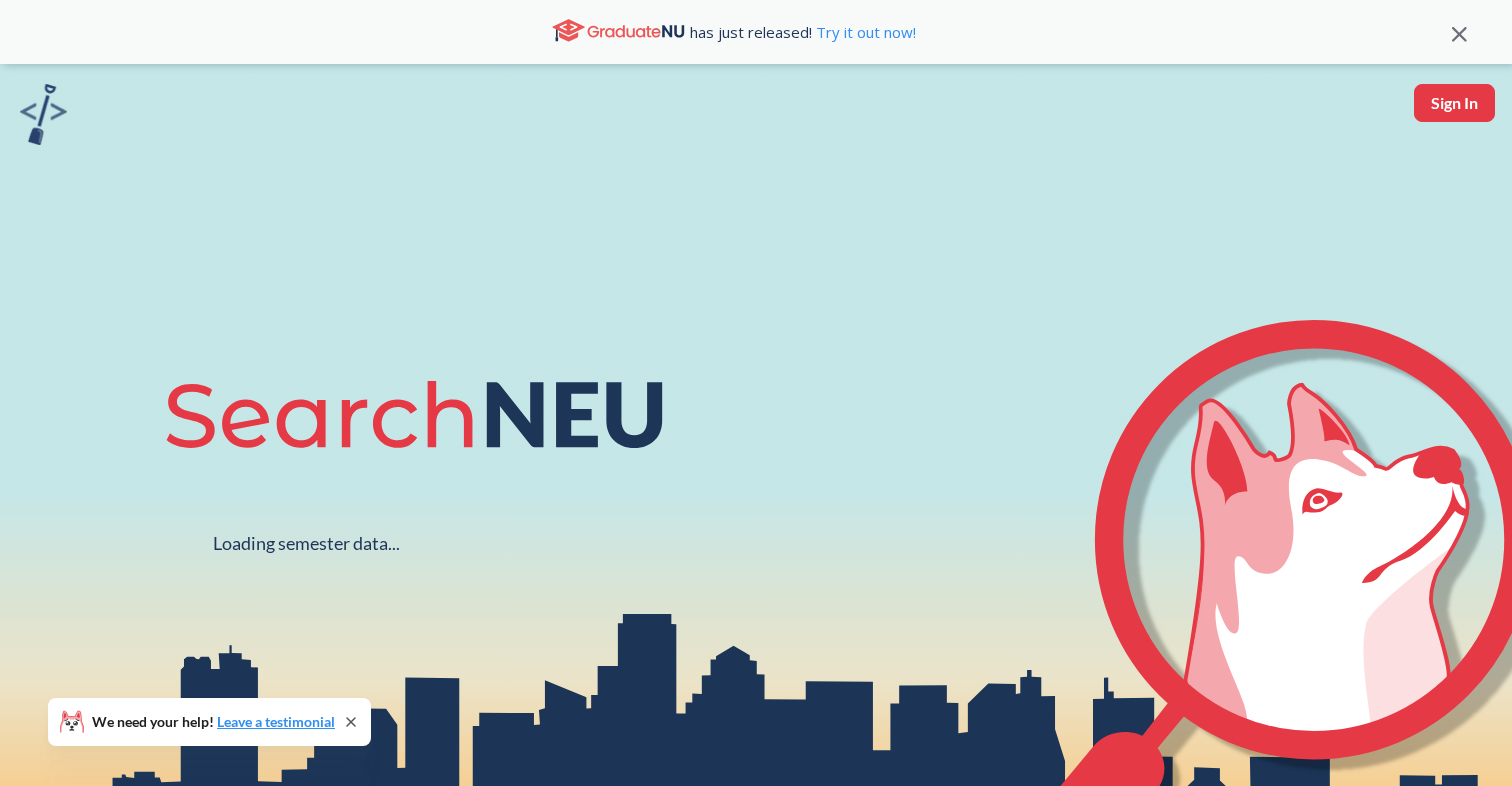 scroll, scrollTop: 0, scrollLeft: 0, axis: both 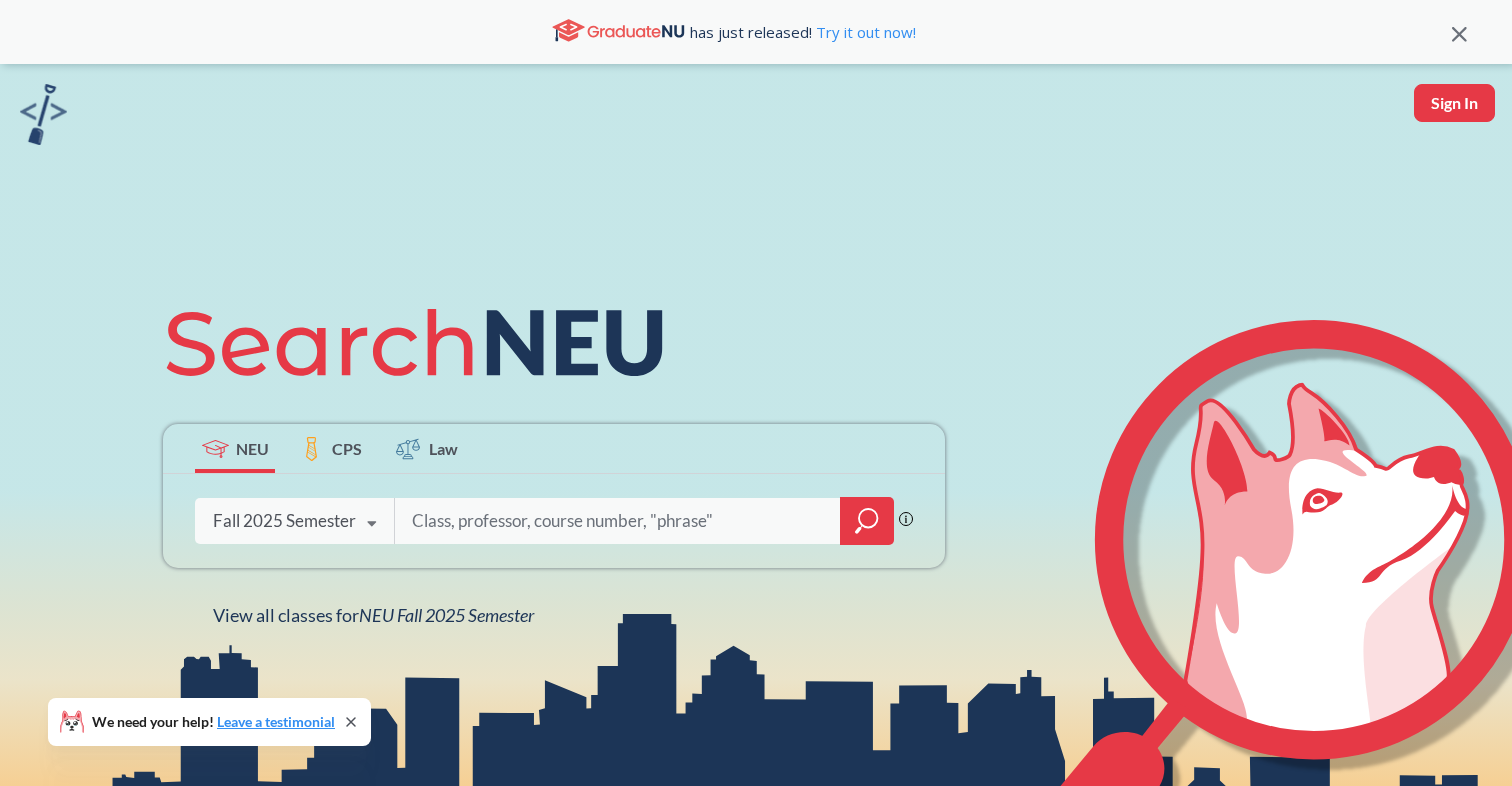 click at bounding box center [371, 524] 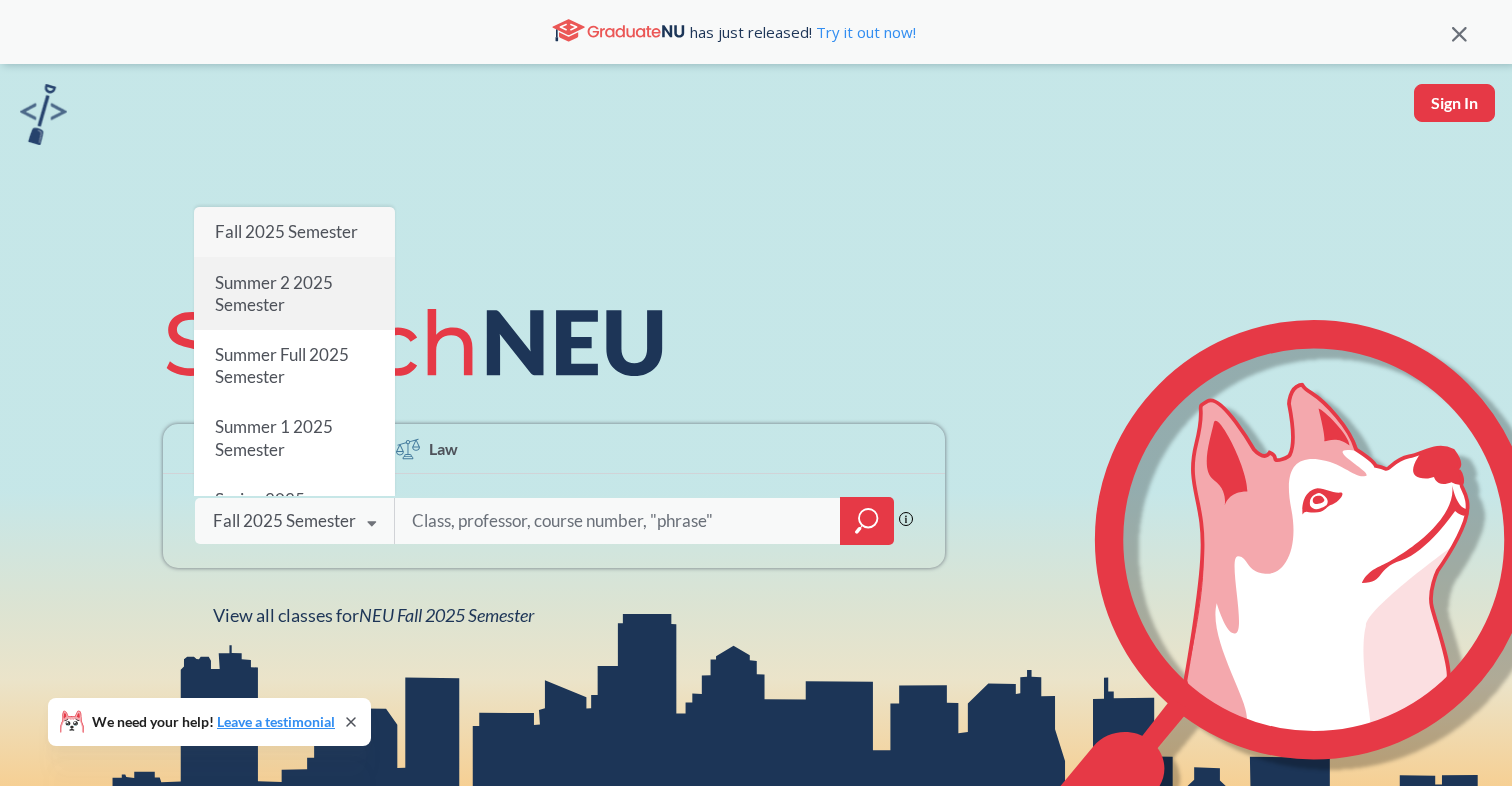 click on "Summer 2 2025 Semester" at bounding box center [294, 294] 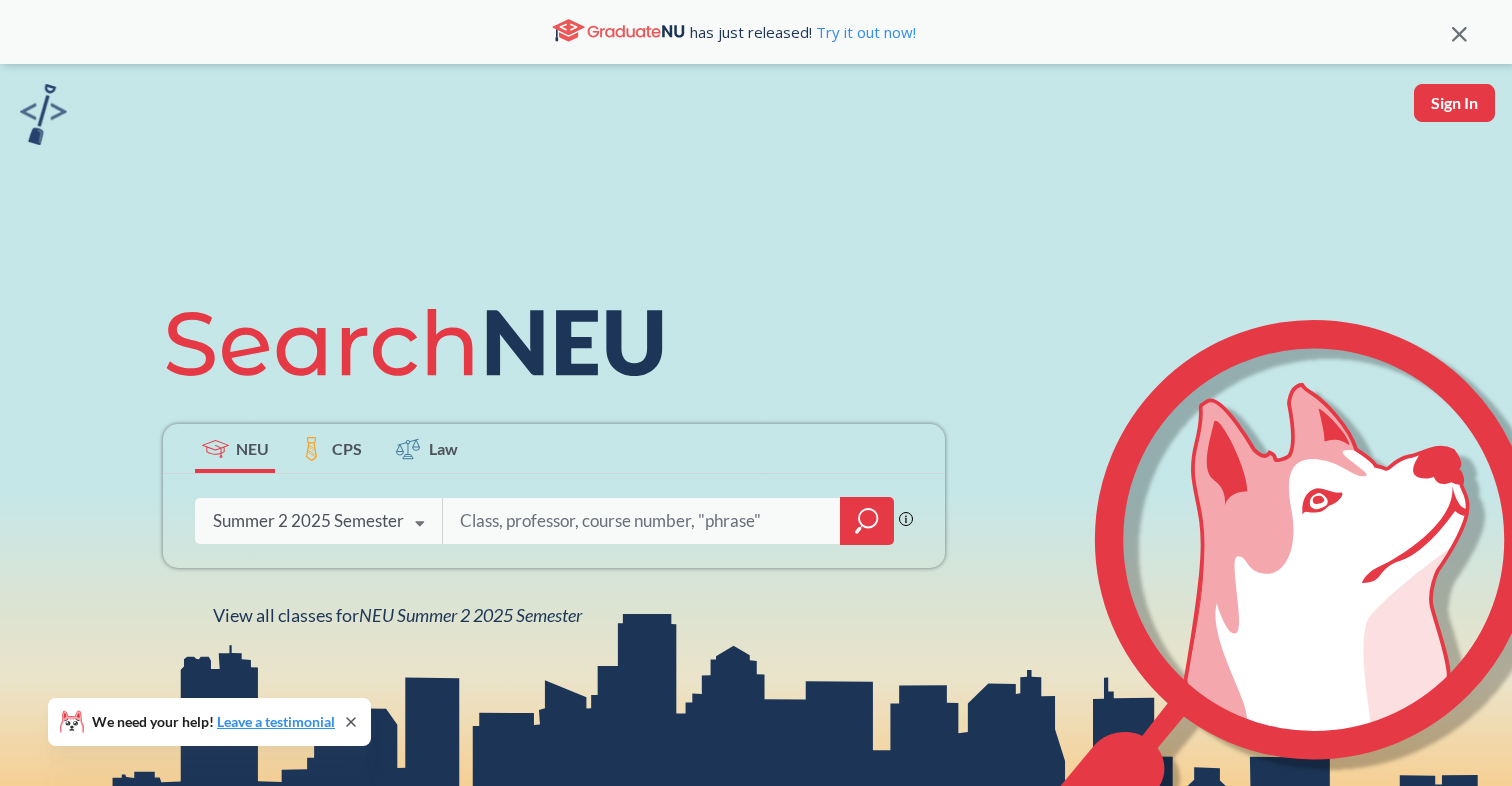 click at bounding box center (642, 521) 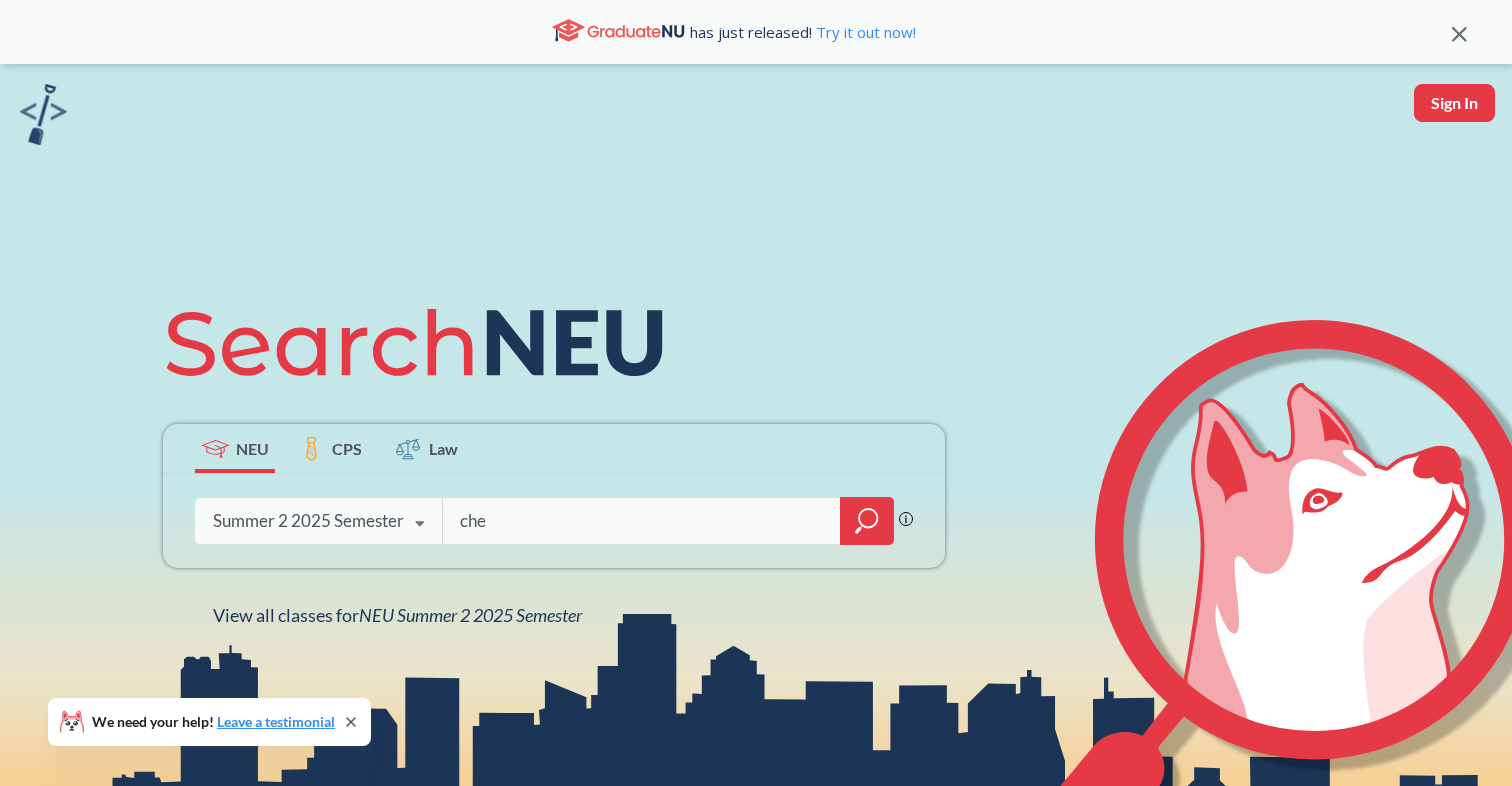 type on "chem" 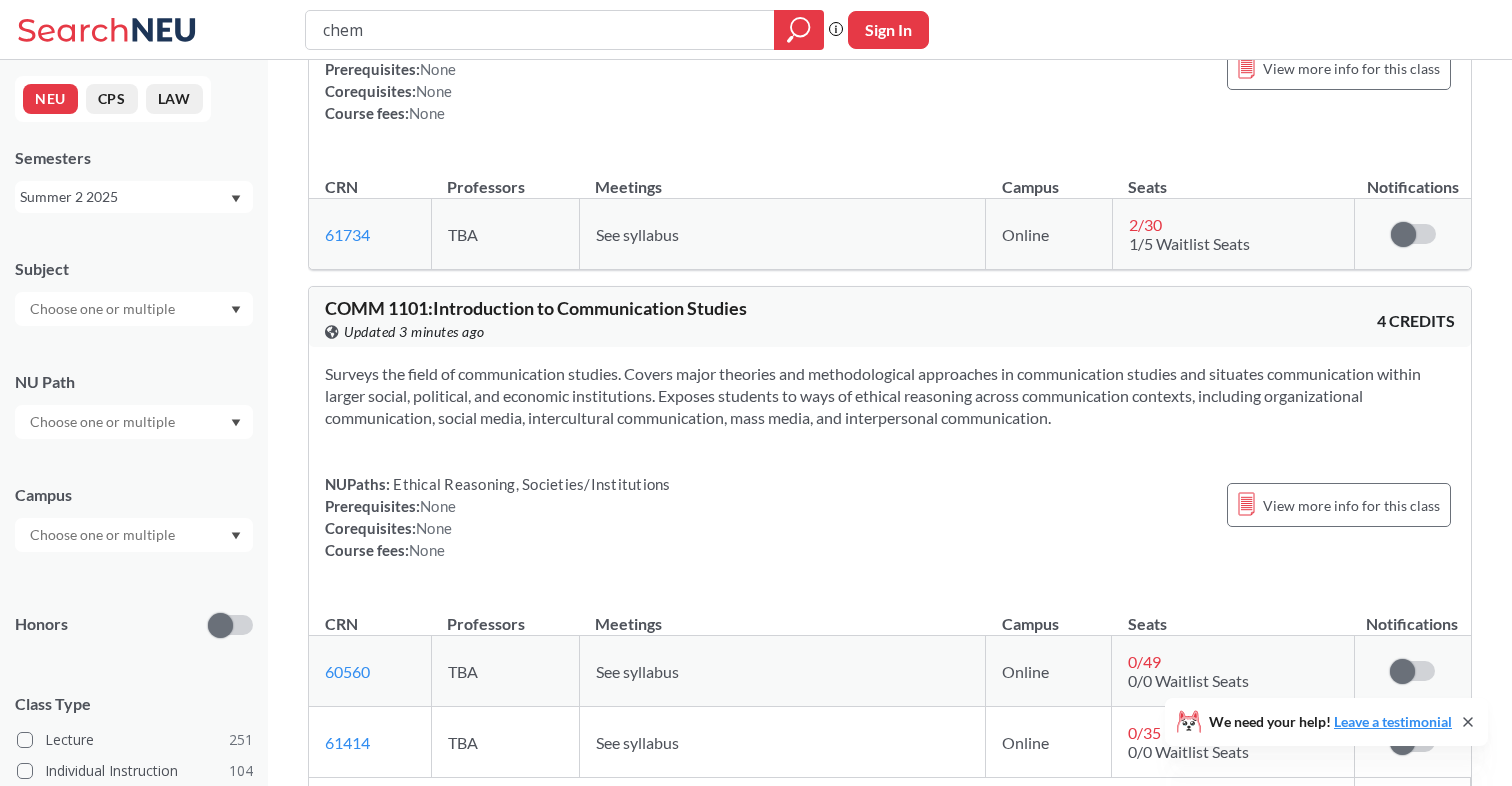 scroll, scrollTop: 5262, scrollLeft: 0, axis: vertical 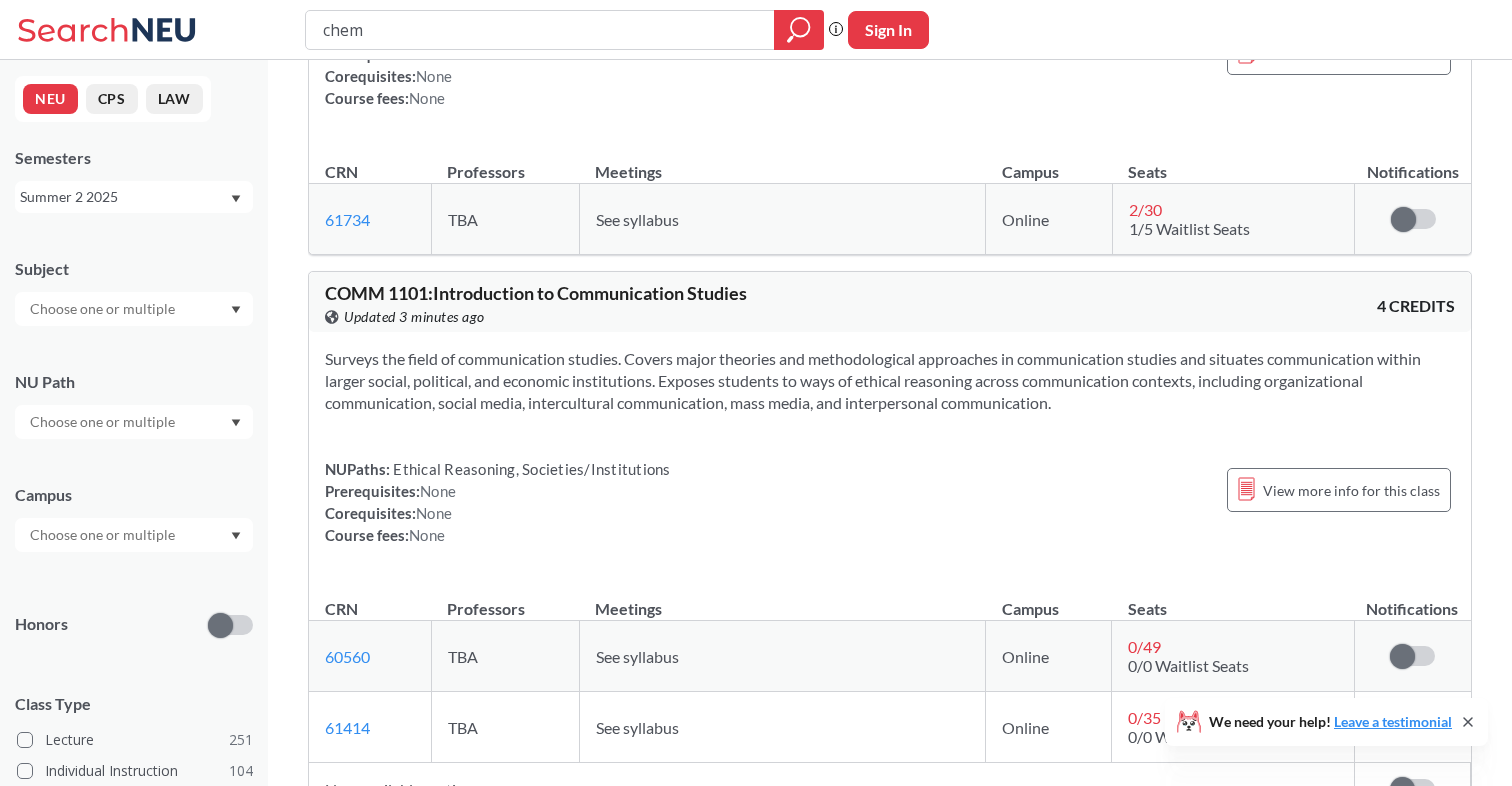 click on "chem" at bounding box center (540, 30) 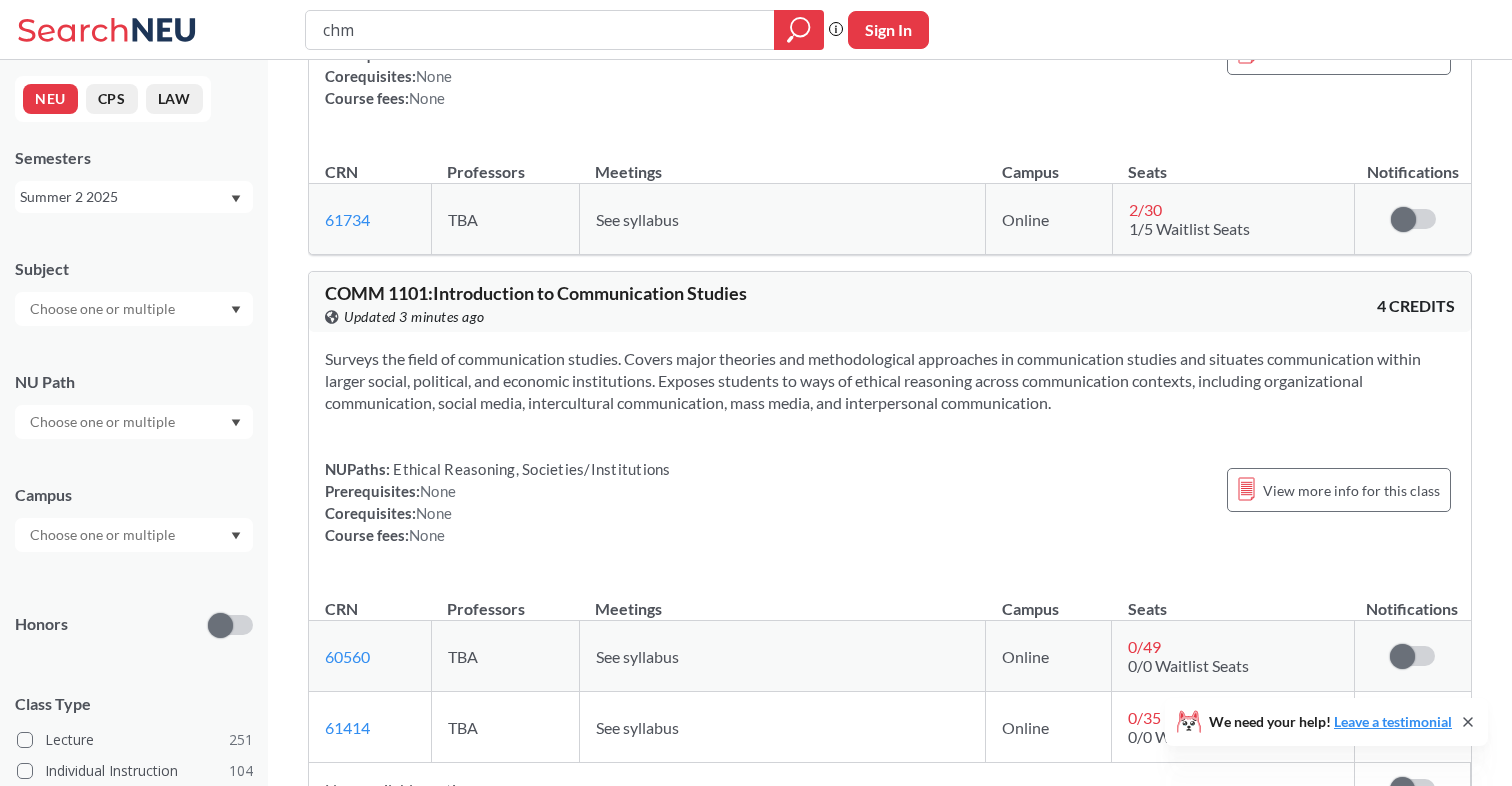 type on "chme" 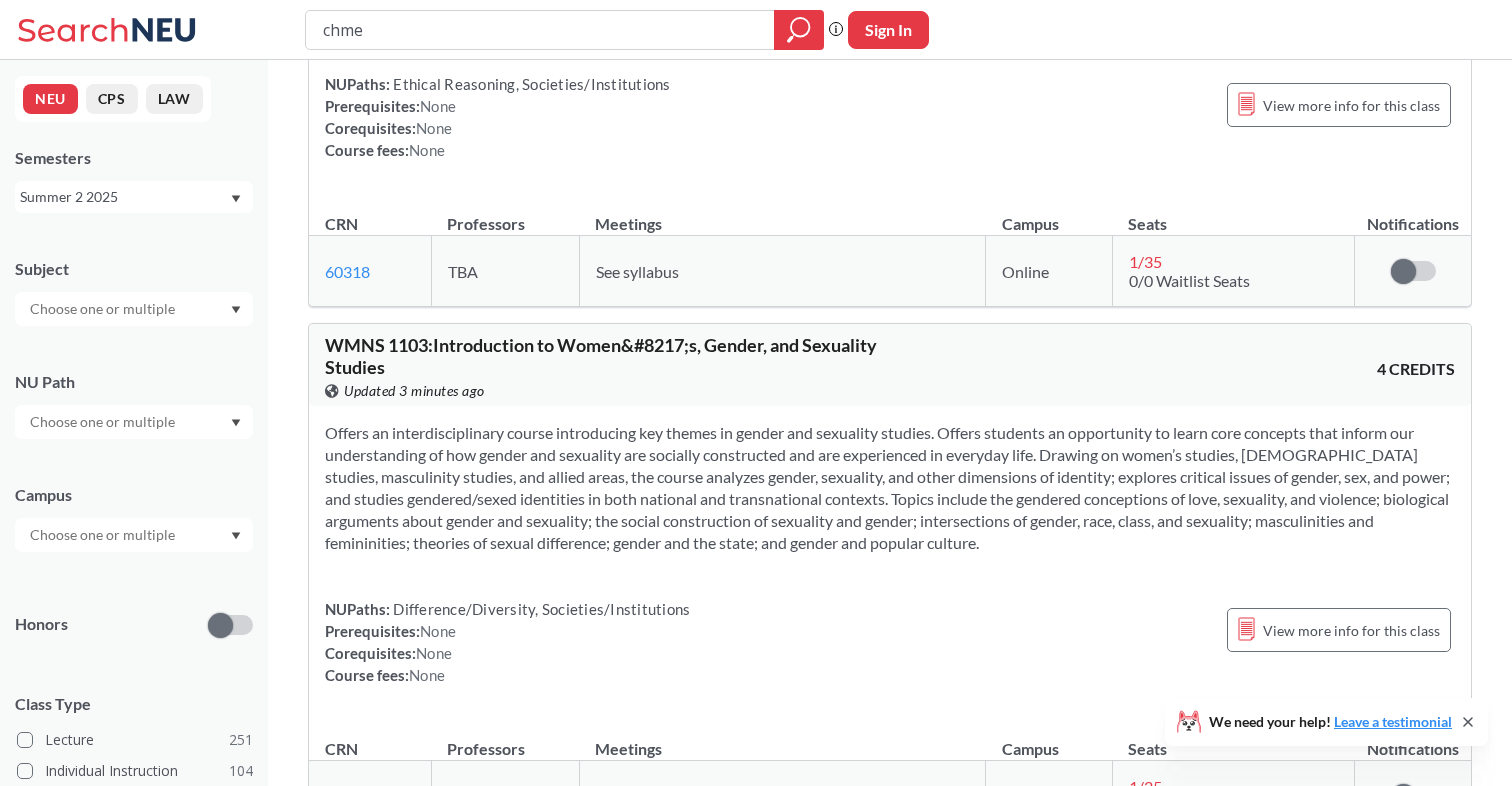 scroll, scrollTop: 5247, scrollLeft: 0, axis: vertical 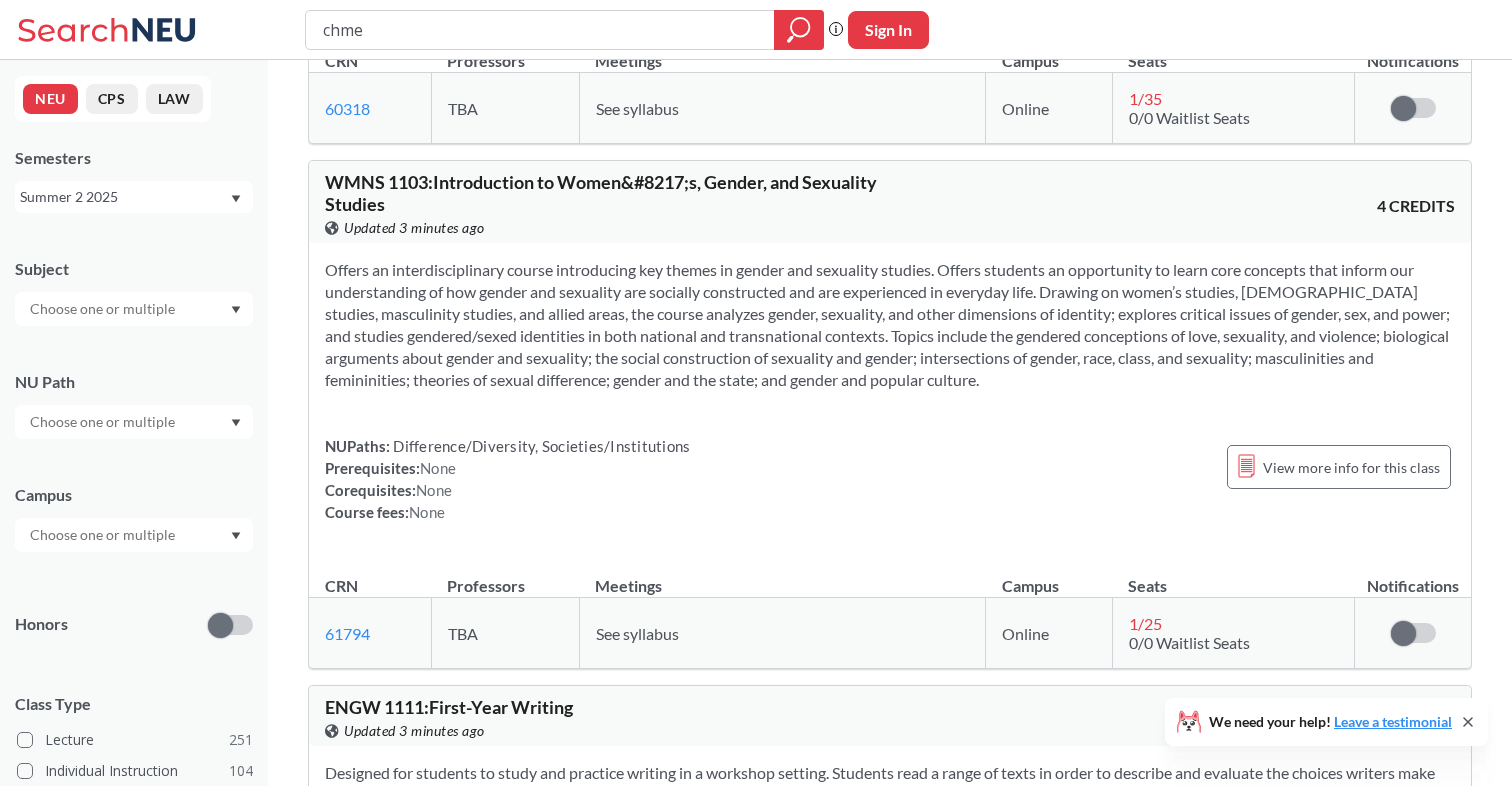 click 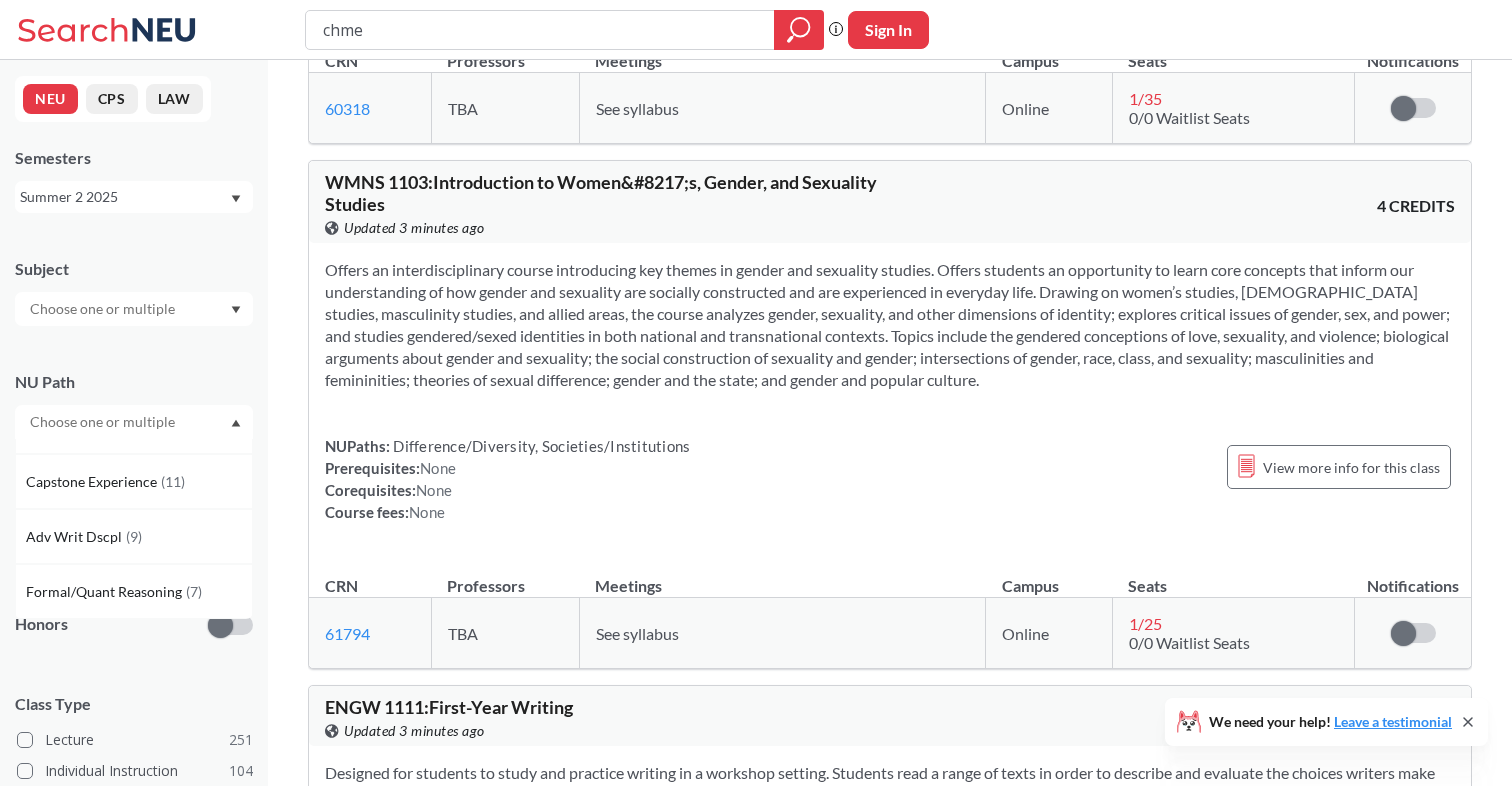 scroll, scrollTop: 458, scrollLeft: 0, axis: vertical 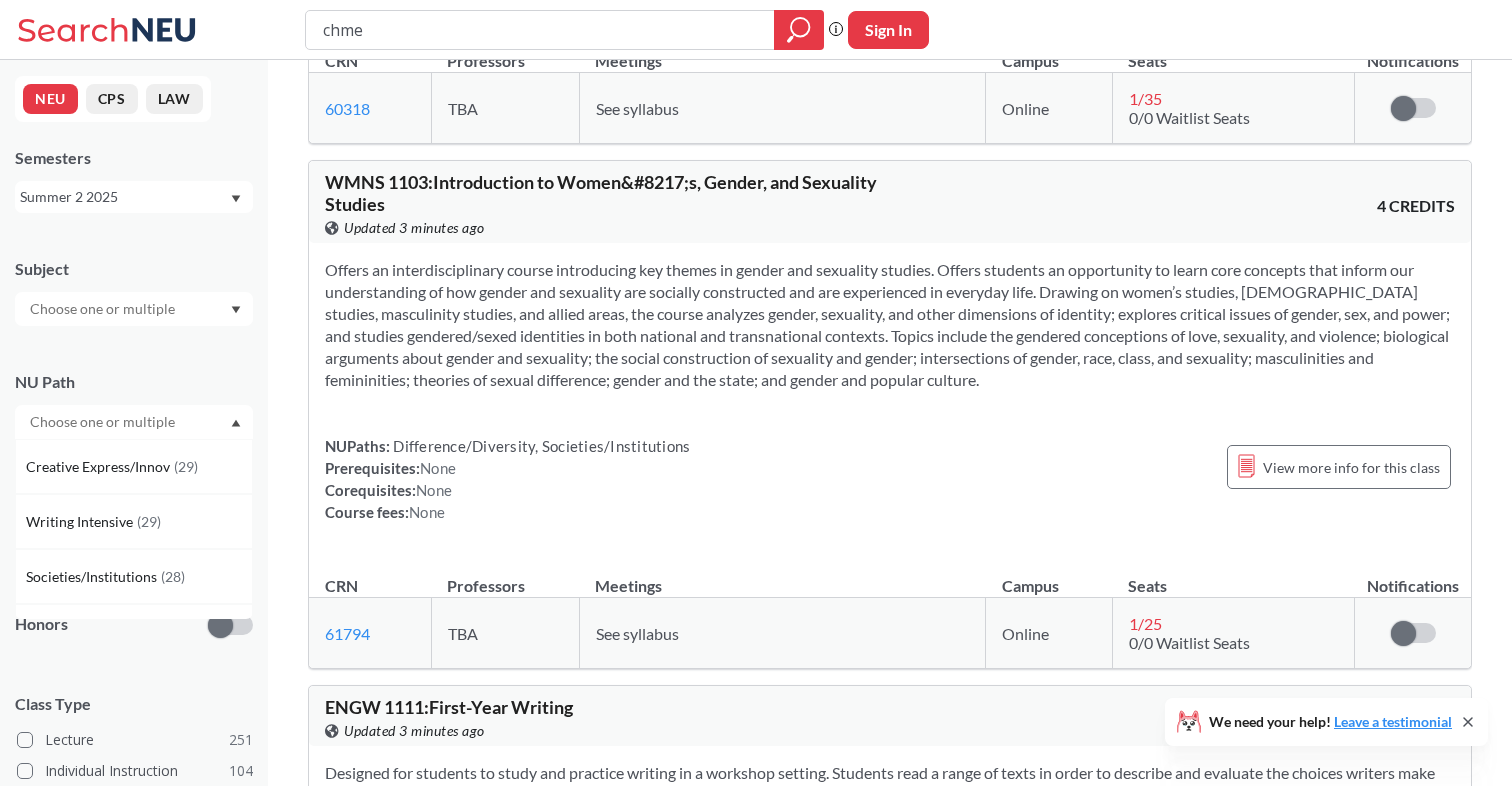 click on "Subject NU Path Creative Express/Innov ( 29 ) Writing Intensive ( 29 ) Societies/Institutions ( 28 ) Analyzing/Using Data ( 25 ) Difference/Diversity ( 21 ) Interpreting Culture ( 17 ) Natural/Designed World ( 15 ) Ethical Reasoning ( 14 ) Capstone Experience ( 11 ) Adv Writ Dscpl ( 9 ) Formal/Quant Reasoning ( 7 ) Integration Experience ( 7 ) 1st Yr Writing ( 1 ) Campus Honors Class Type Lecture 251 Individual Instruction 104 Lab 25 Seminar 19 Studio 18 Off-campus instruction 7 Off-campus instruction w/ lec 3 Recitation/Discussion 3 Course ID Range 1000 2000 3000 4000 5000 6000 7000 8000" at bounding box center (134, 691) 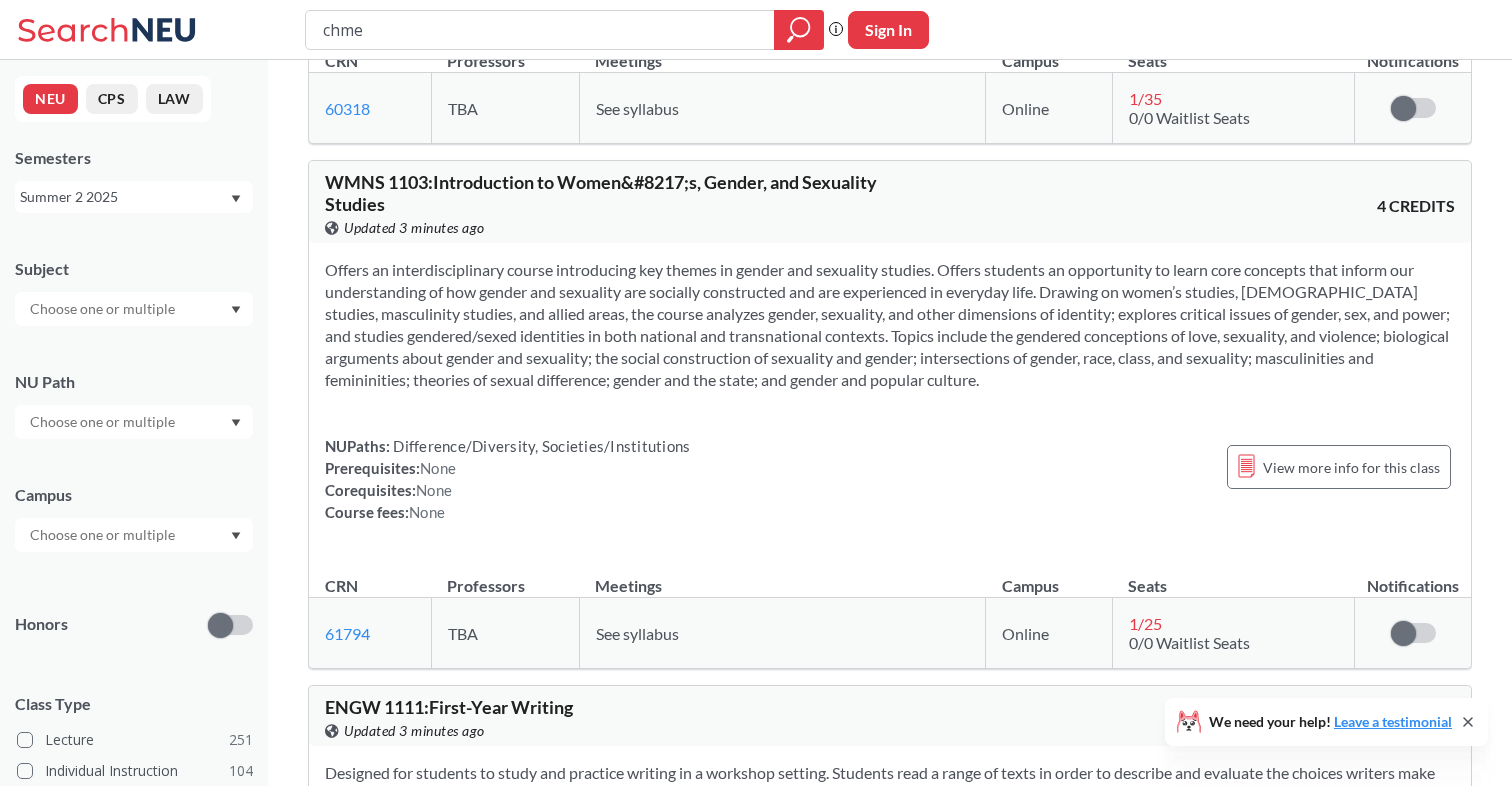 click 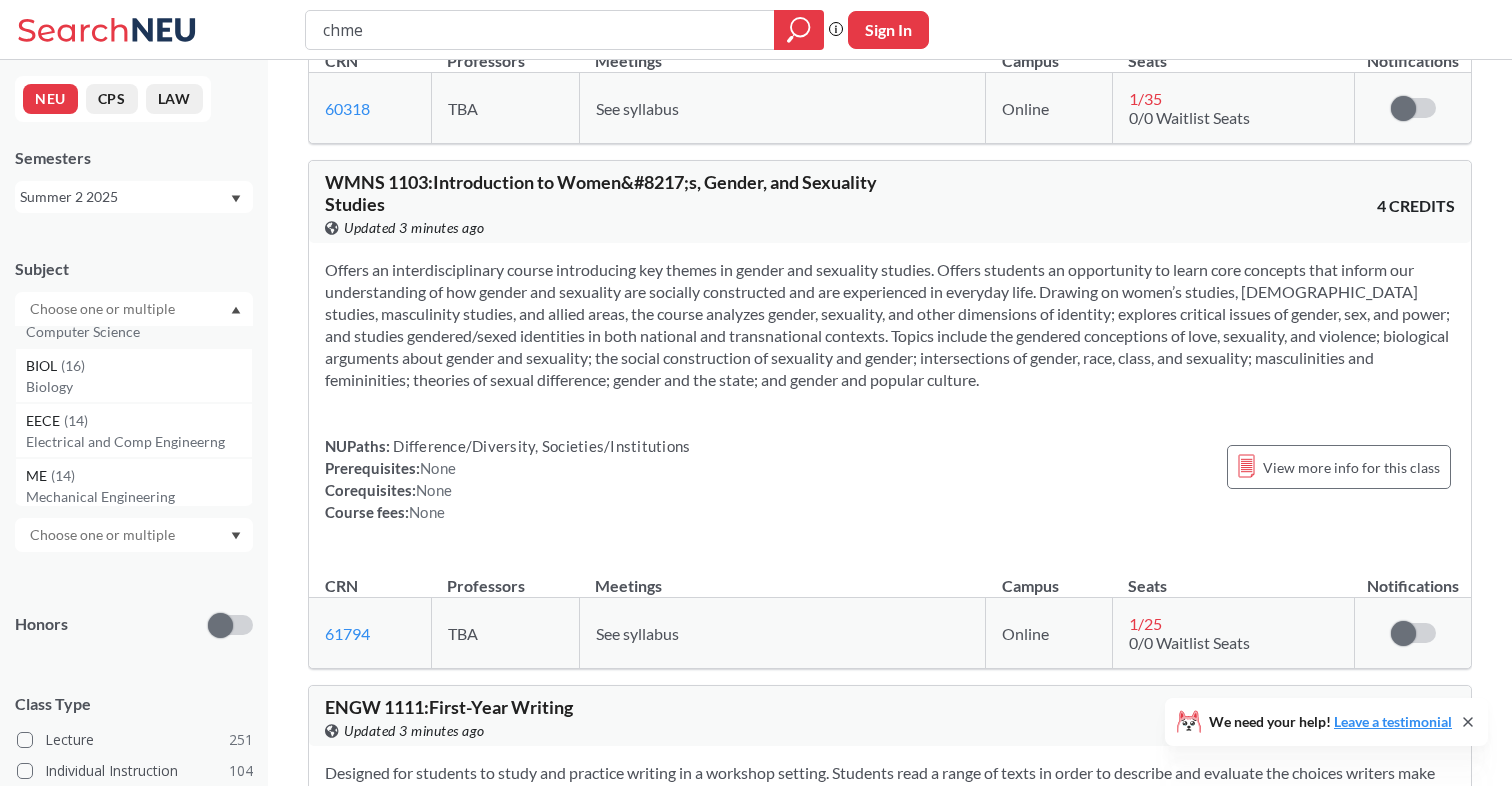 scroll, scrollTop: 101, scrollLeft: 0, axis: vertical 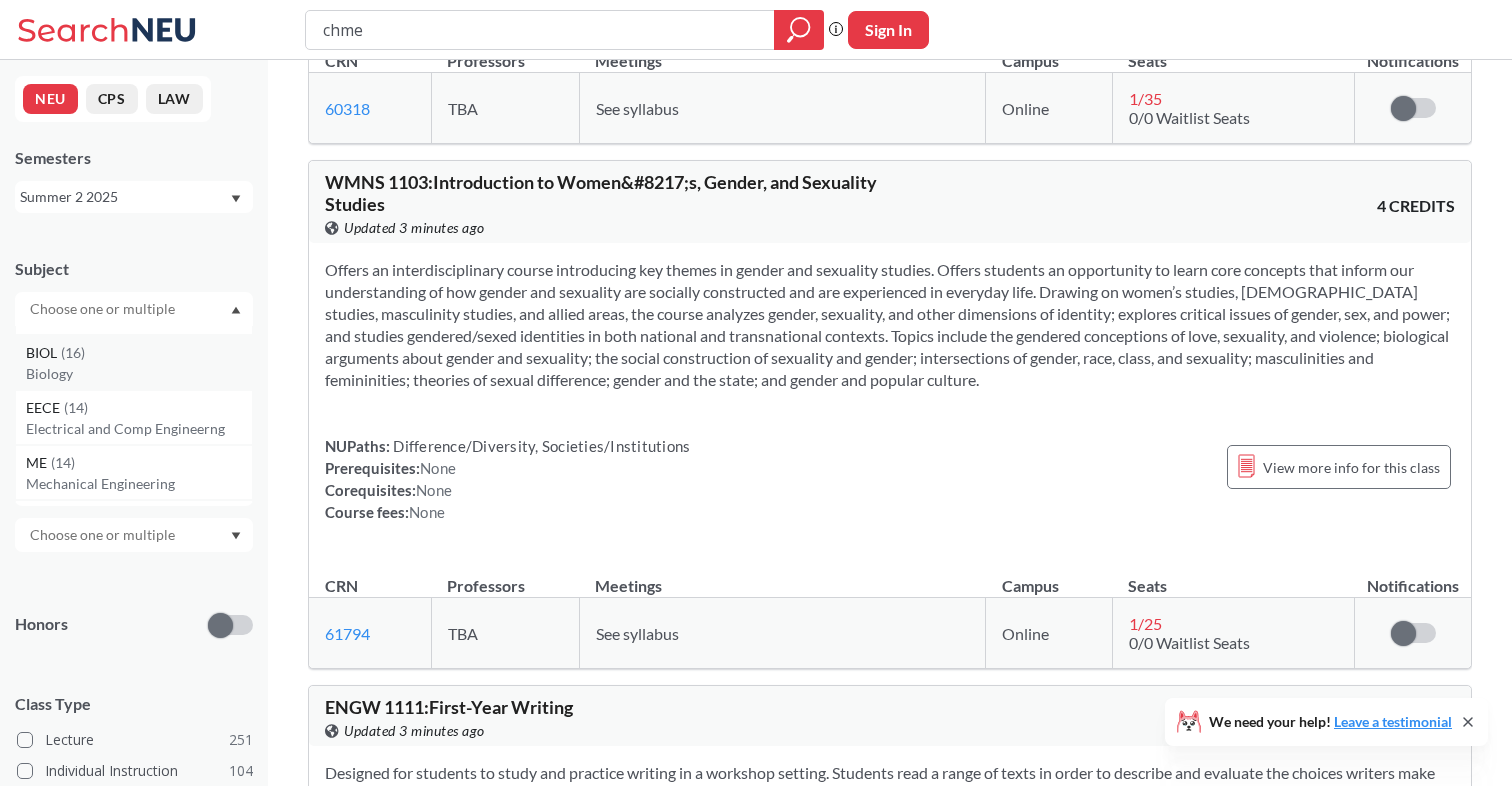 click on "Biology" at bounding box center [139, 374] 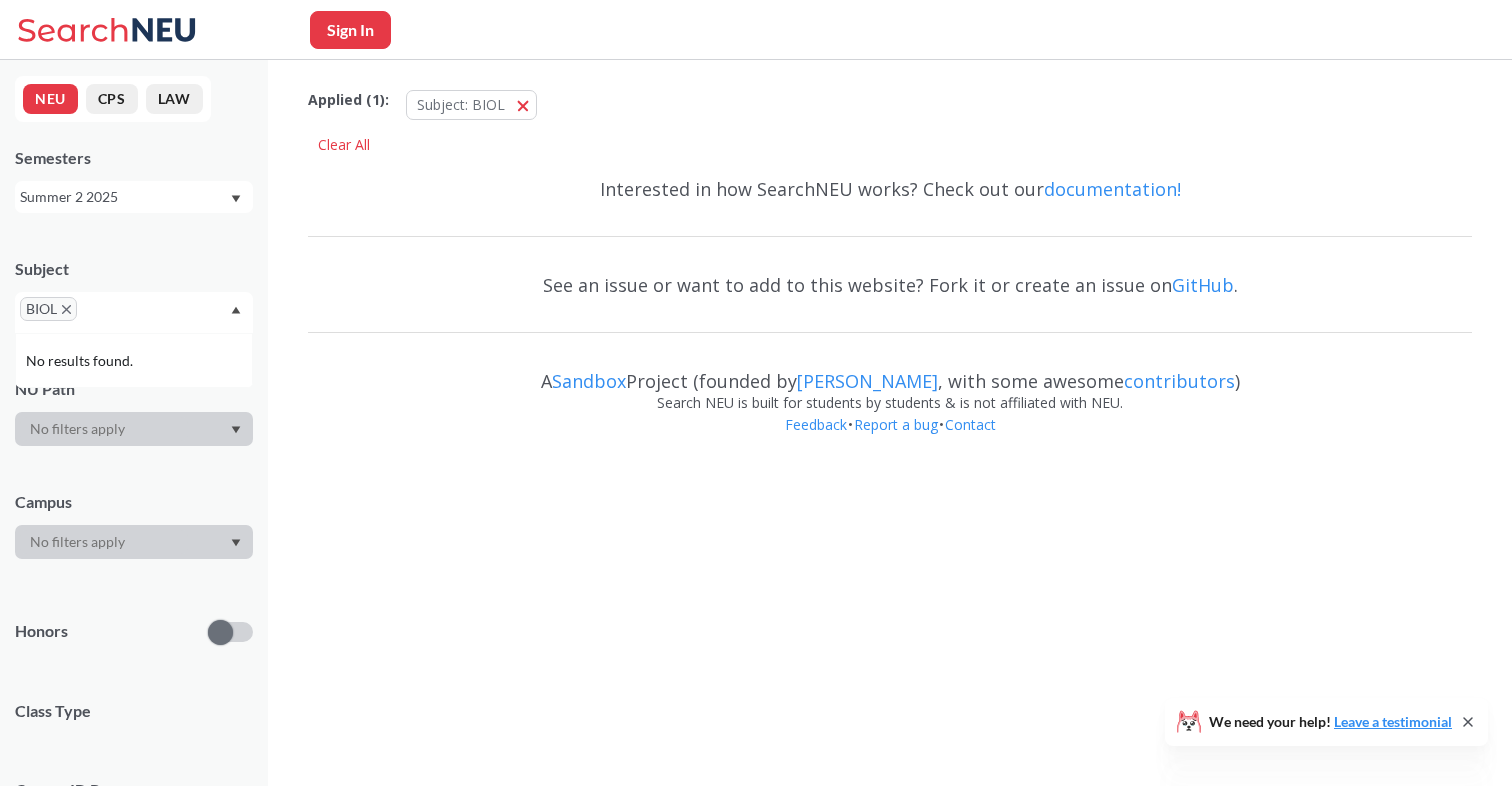 scroll, scrollTop: 0, scrollLeft: 0, axis: both 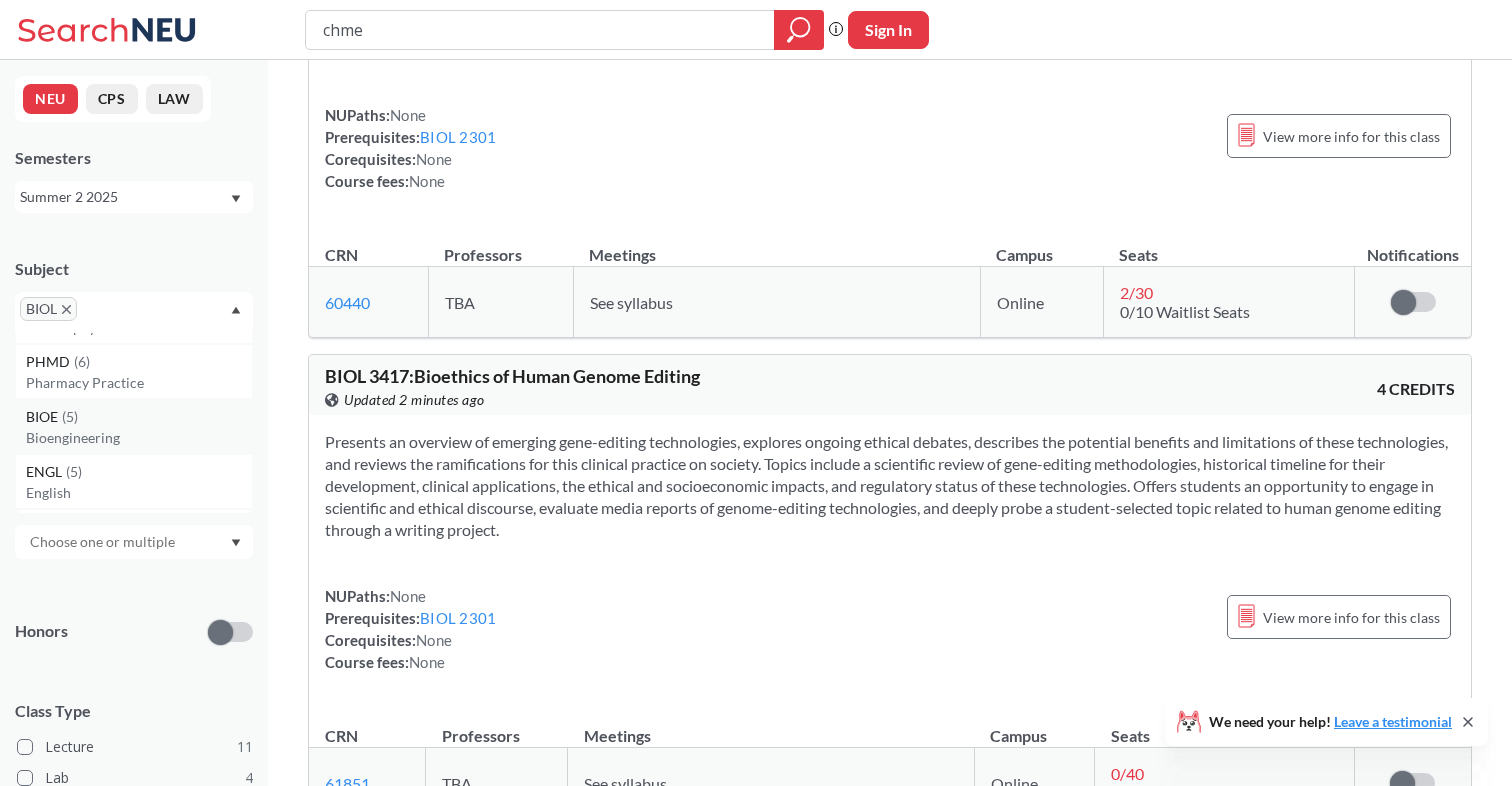 click on "BIOE ( 5 )" at bounding box center (139, 417) 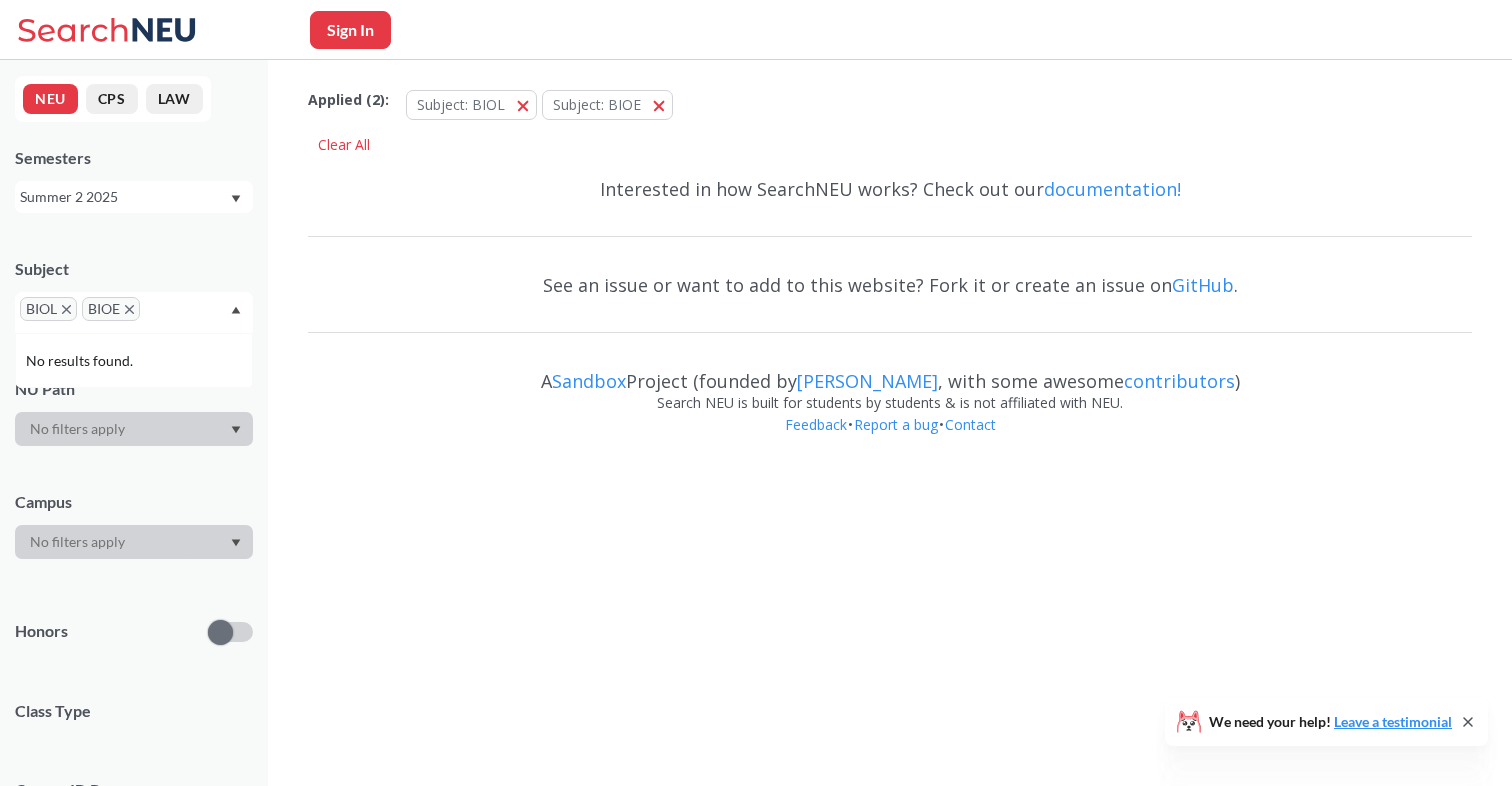 scroll, scrollTop: 0, scrollLeft: 0, axis: both 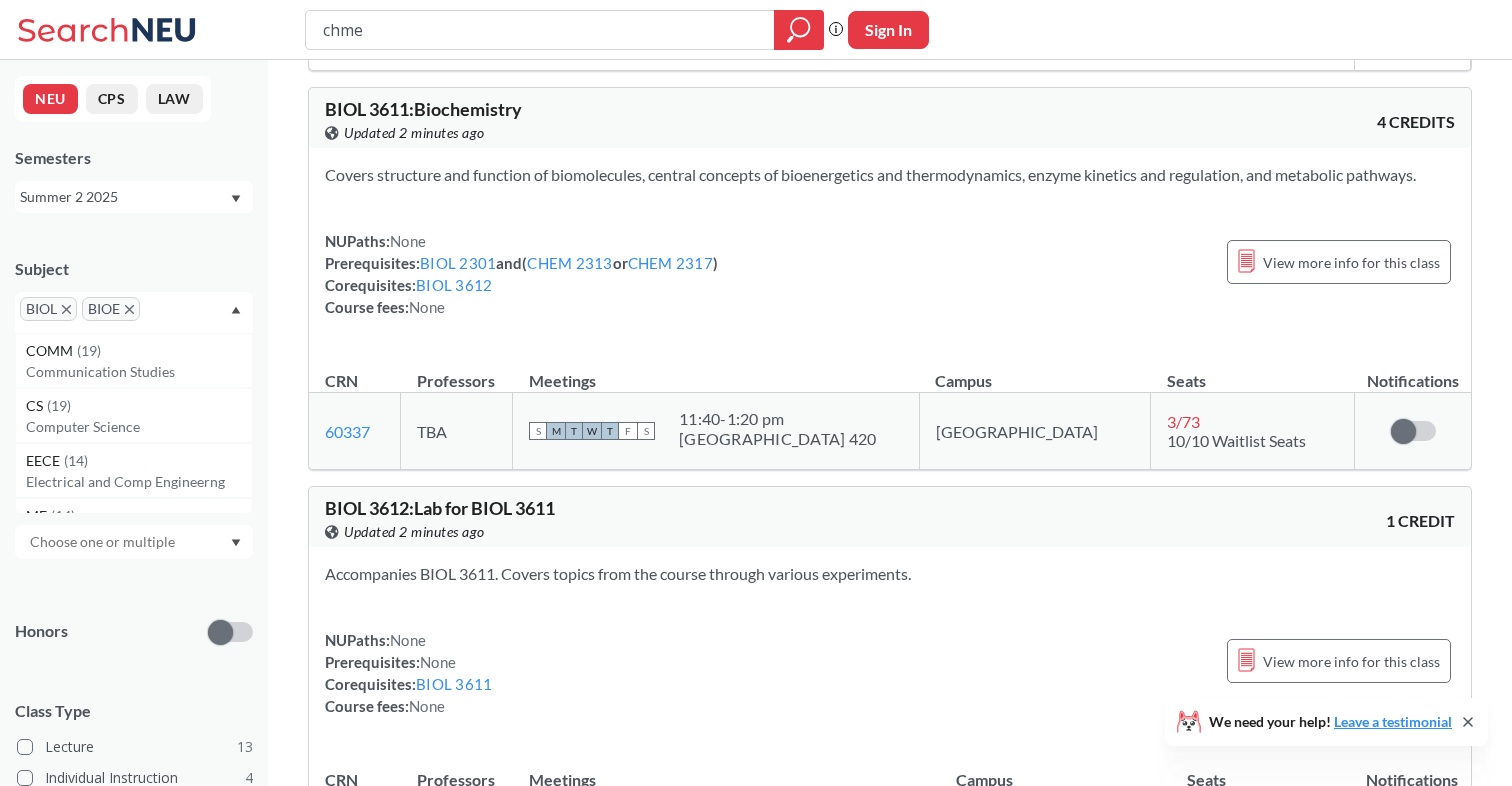click 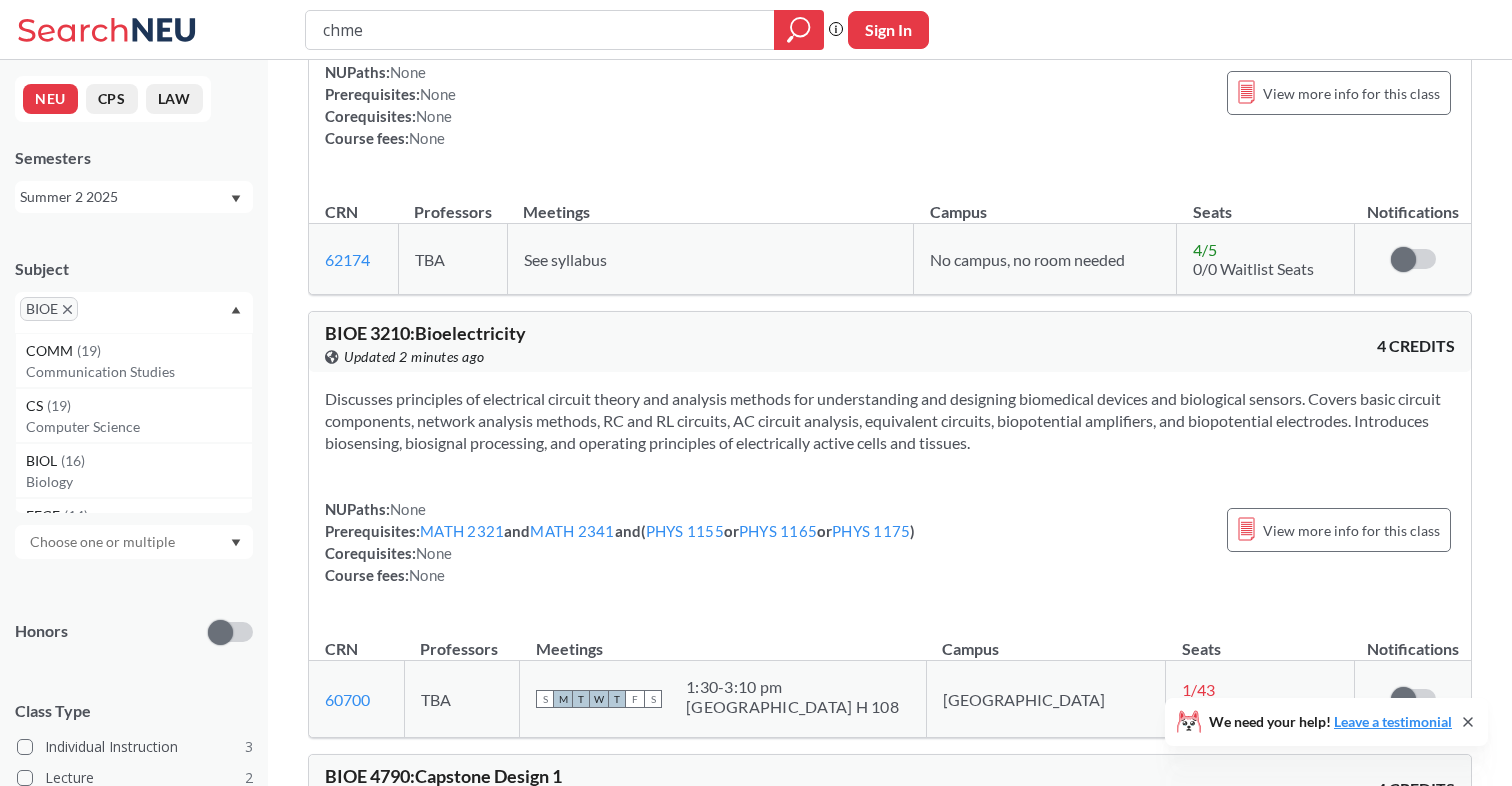 scroll, scrollTop: 243, scrollLeft: 0, axis: vertical 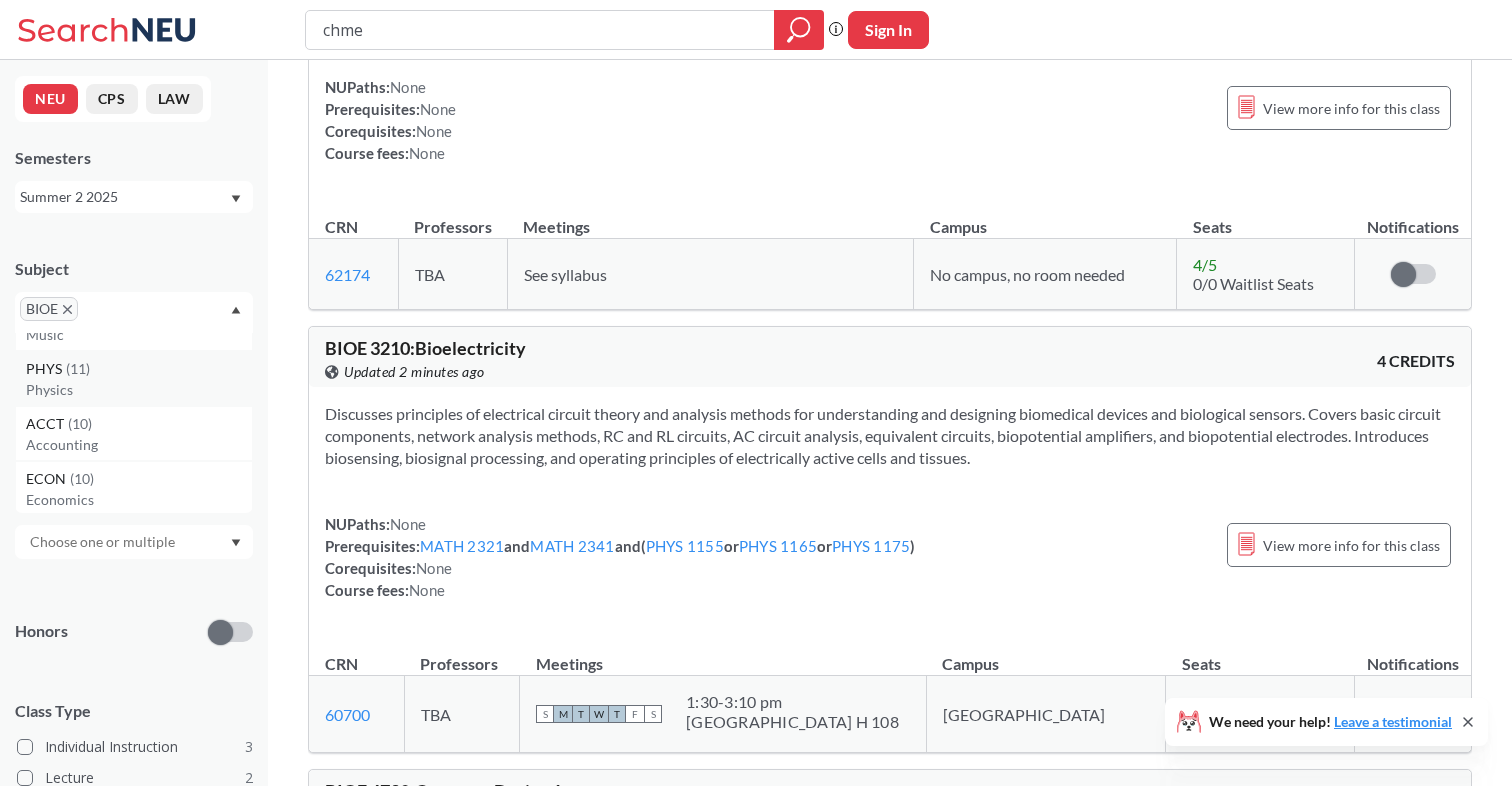 click on "Physics" at bounding box center [139, 390] 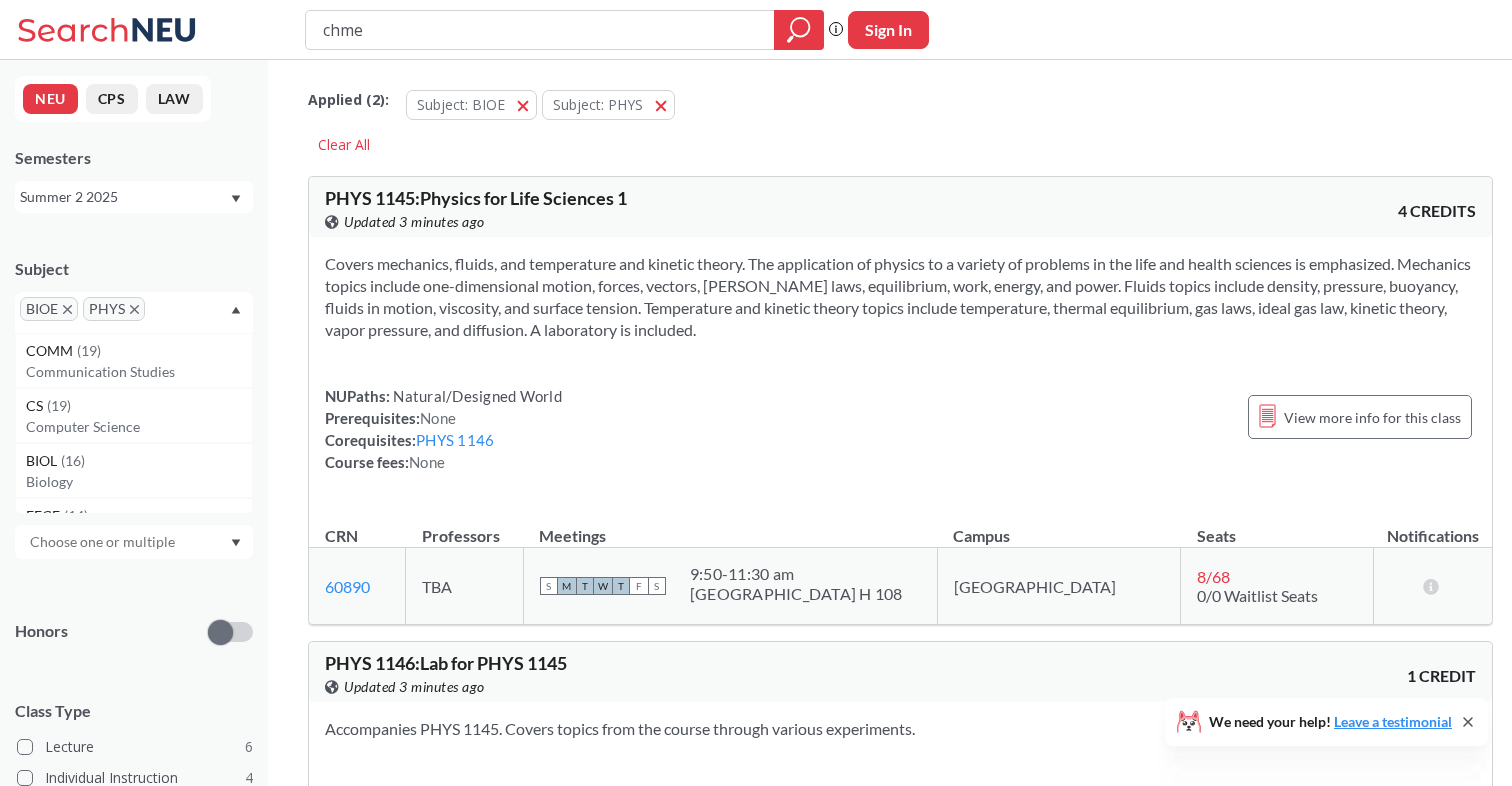 click 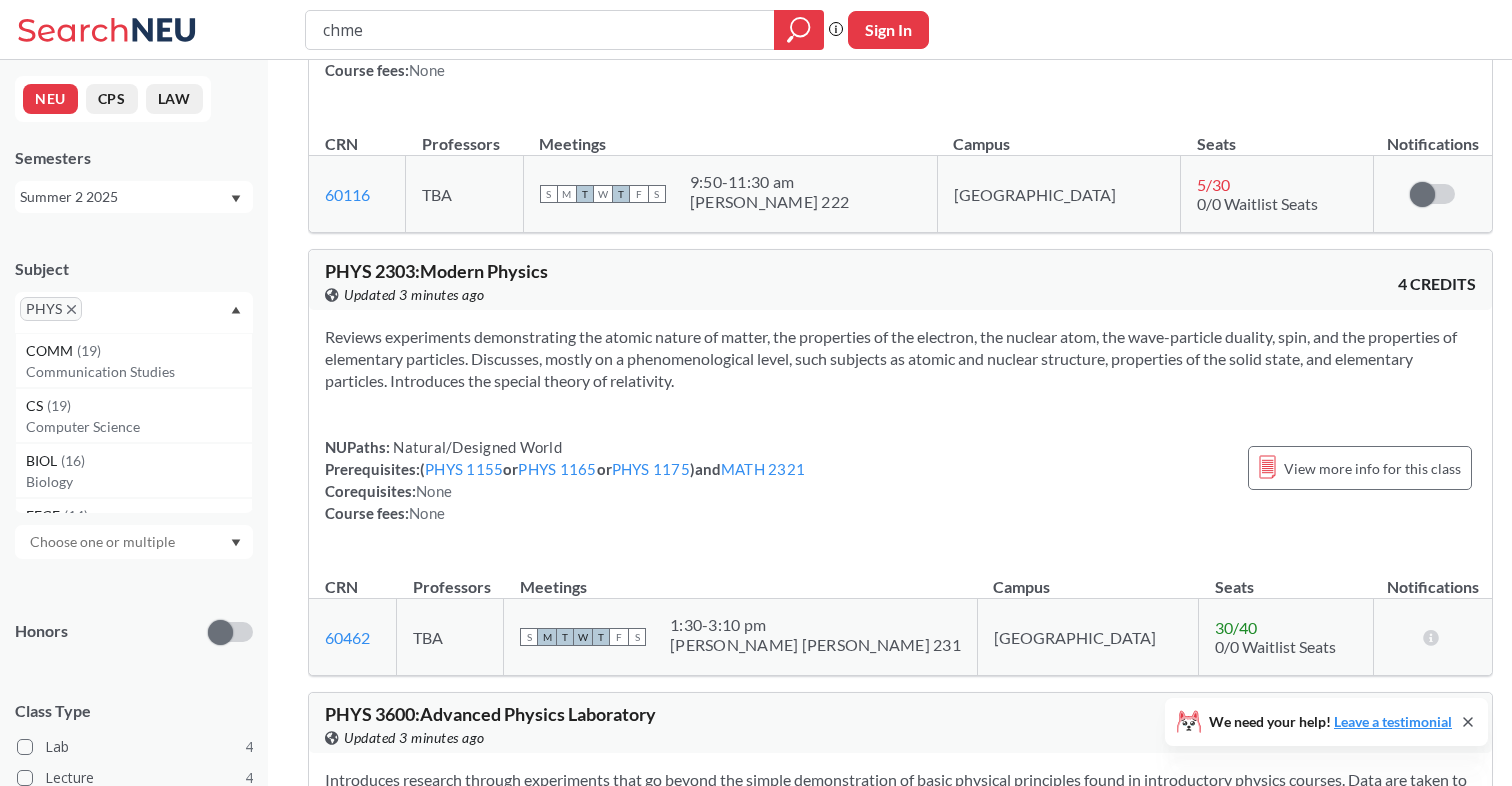 scroll, scrollTop: 4098, scrollLeft: 0, axis: vertical 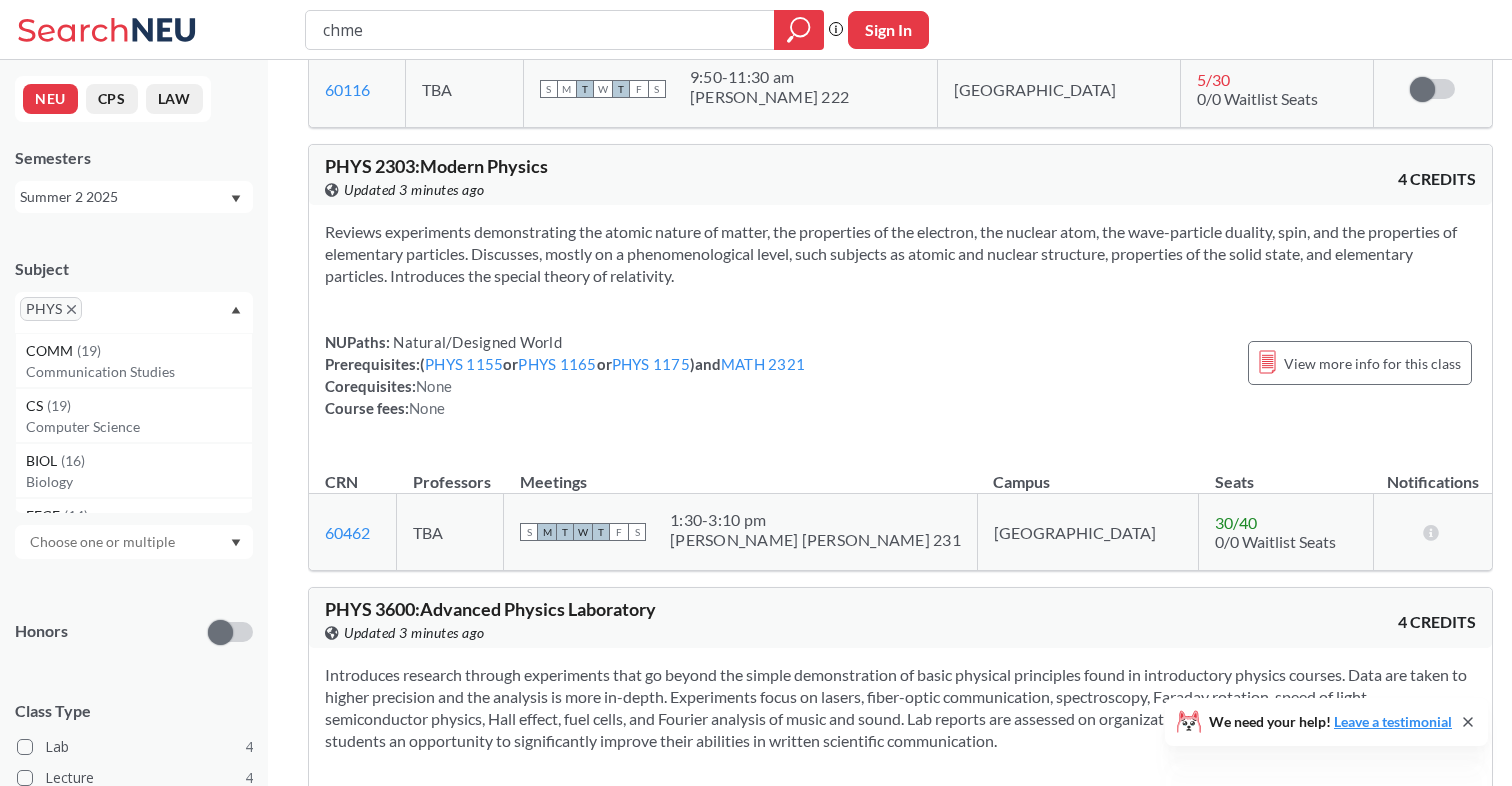 click 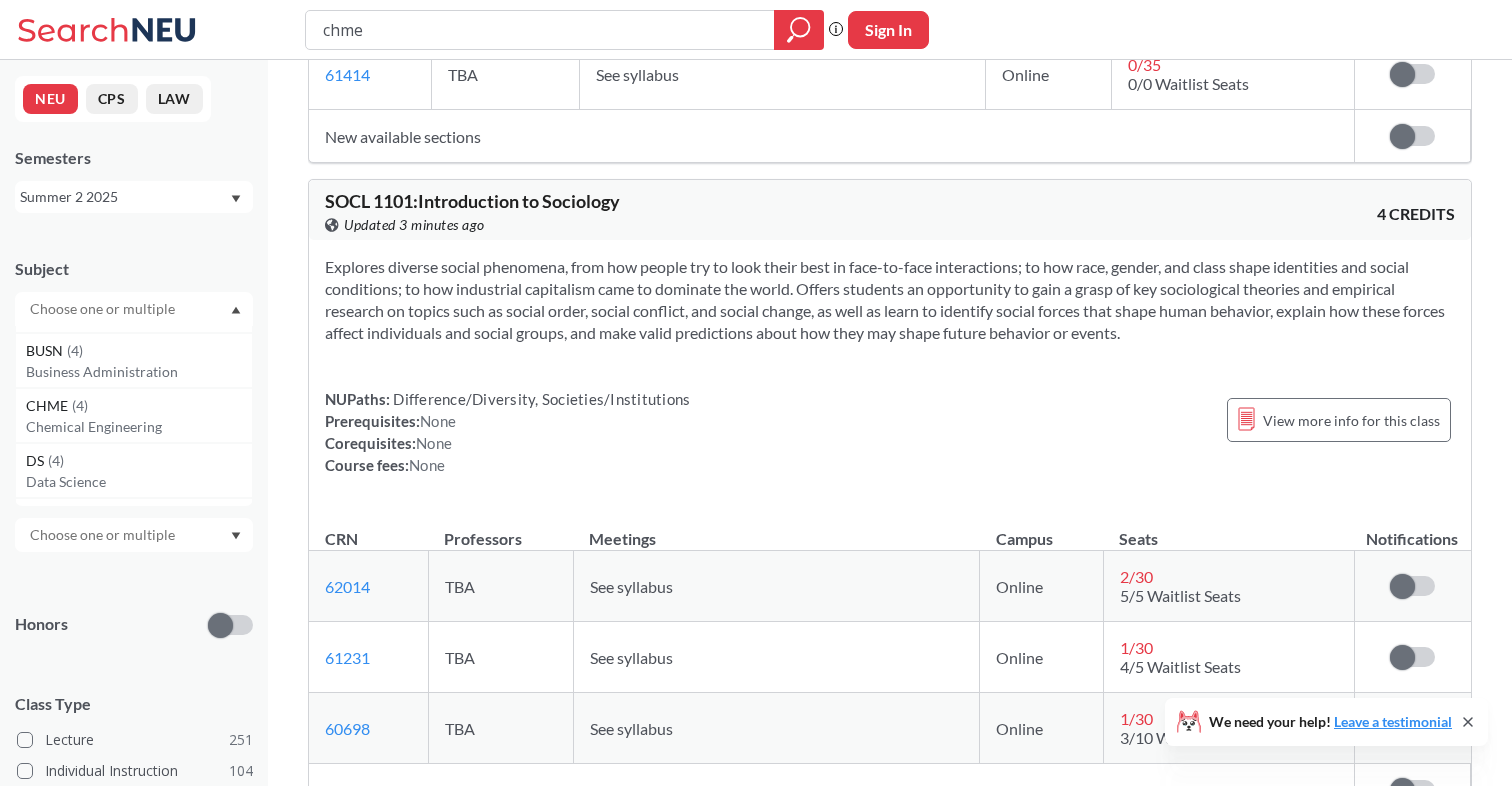 scroll, scrollTop: 1891, scrollLeft: 0, axis: vertical 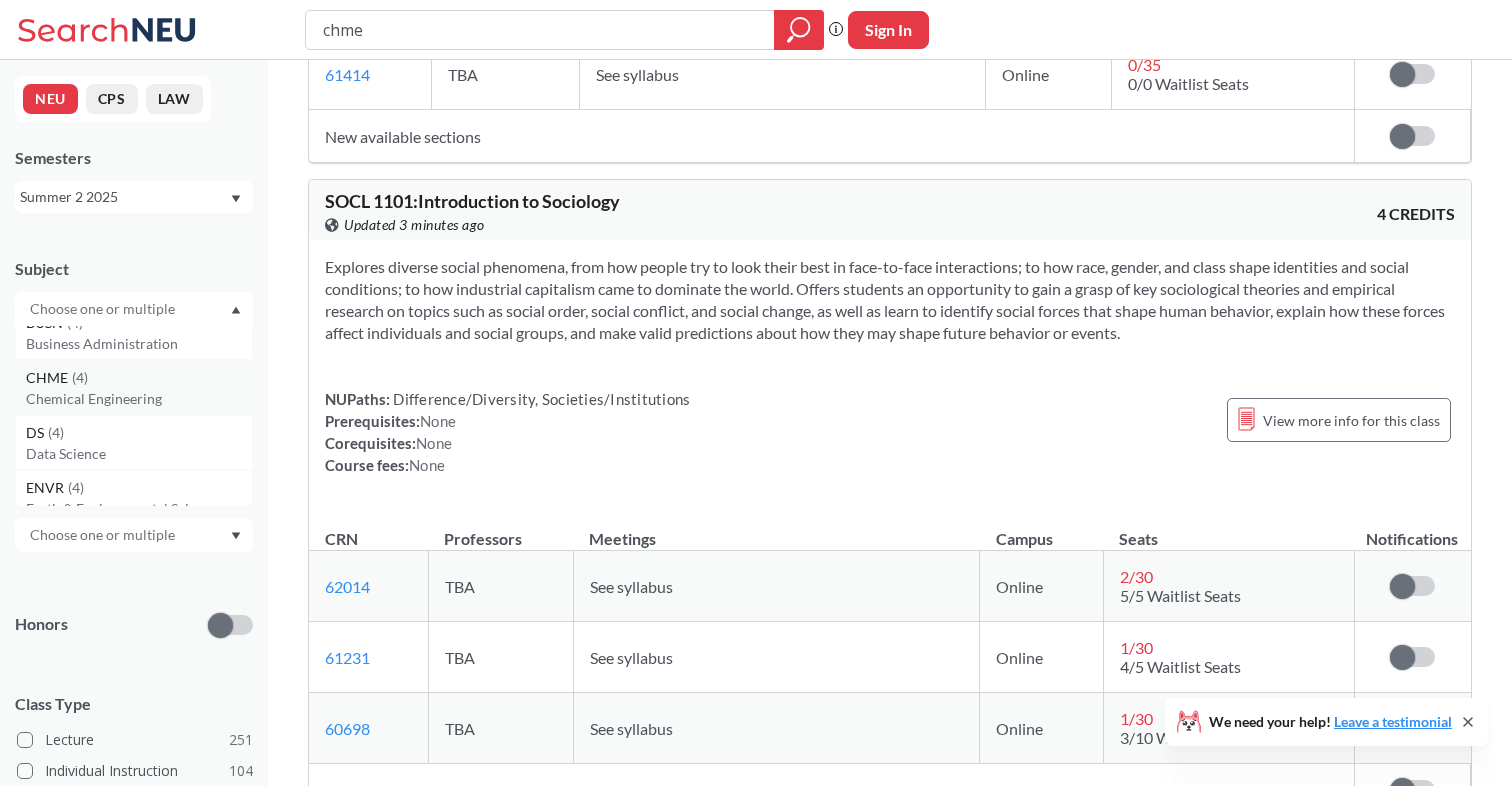 click on "CHME ( 4 ) Chemical Engineering" at bounding box center [134, 387] 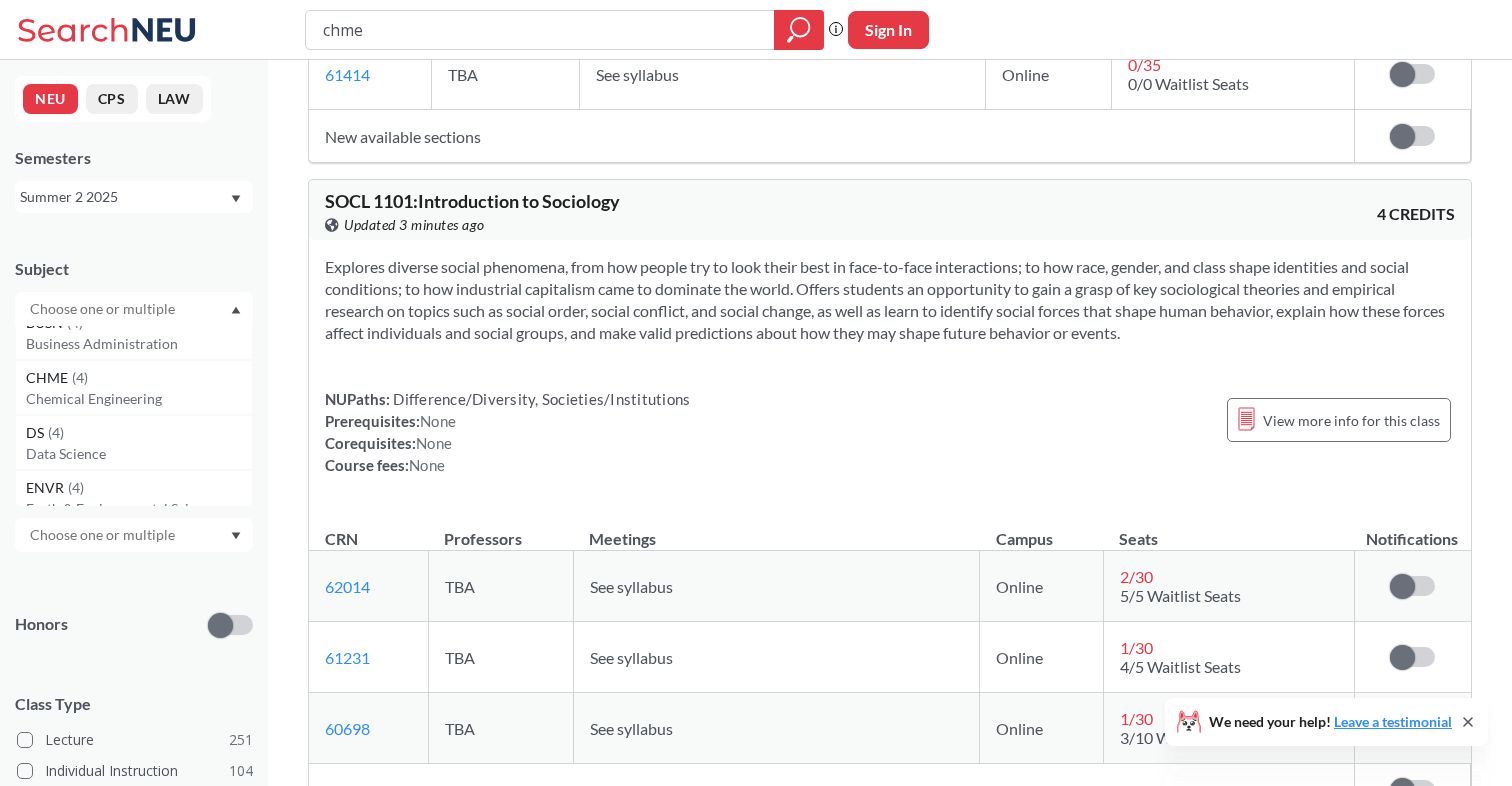 scroll, scrollTop: 0, scrollLeft: 0, axis: both 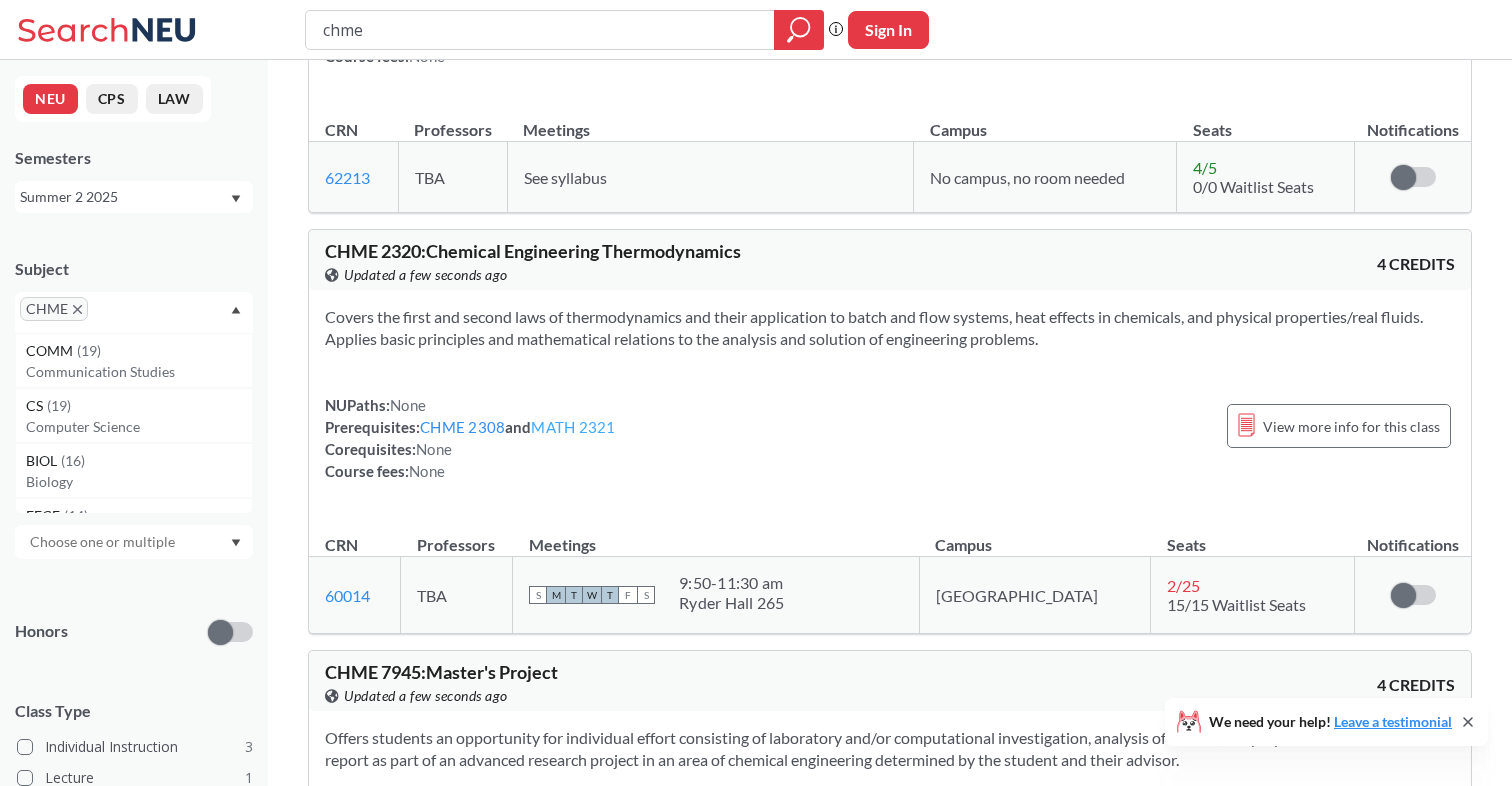 click on "MATH 2321" at bounding box center (573, 427) 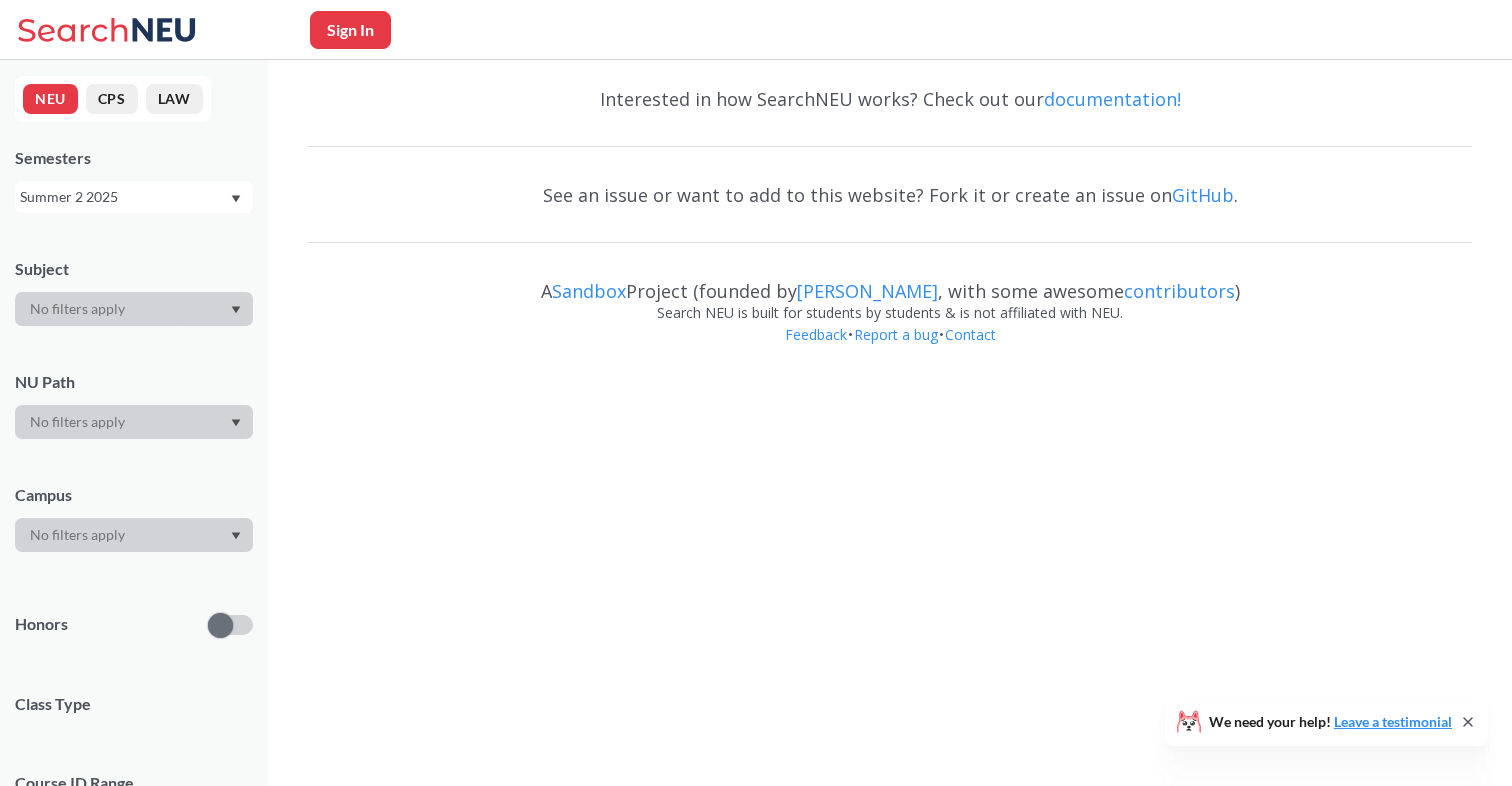 scroll, scrollTop: 0, scrollLeft: 0, axis: both 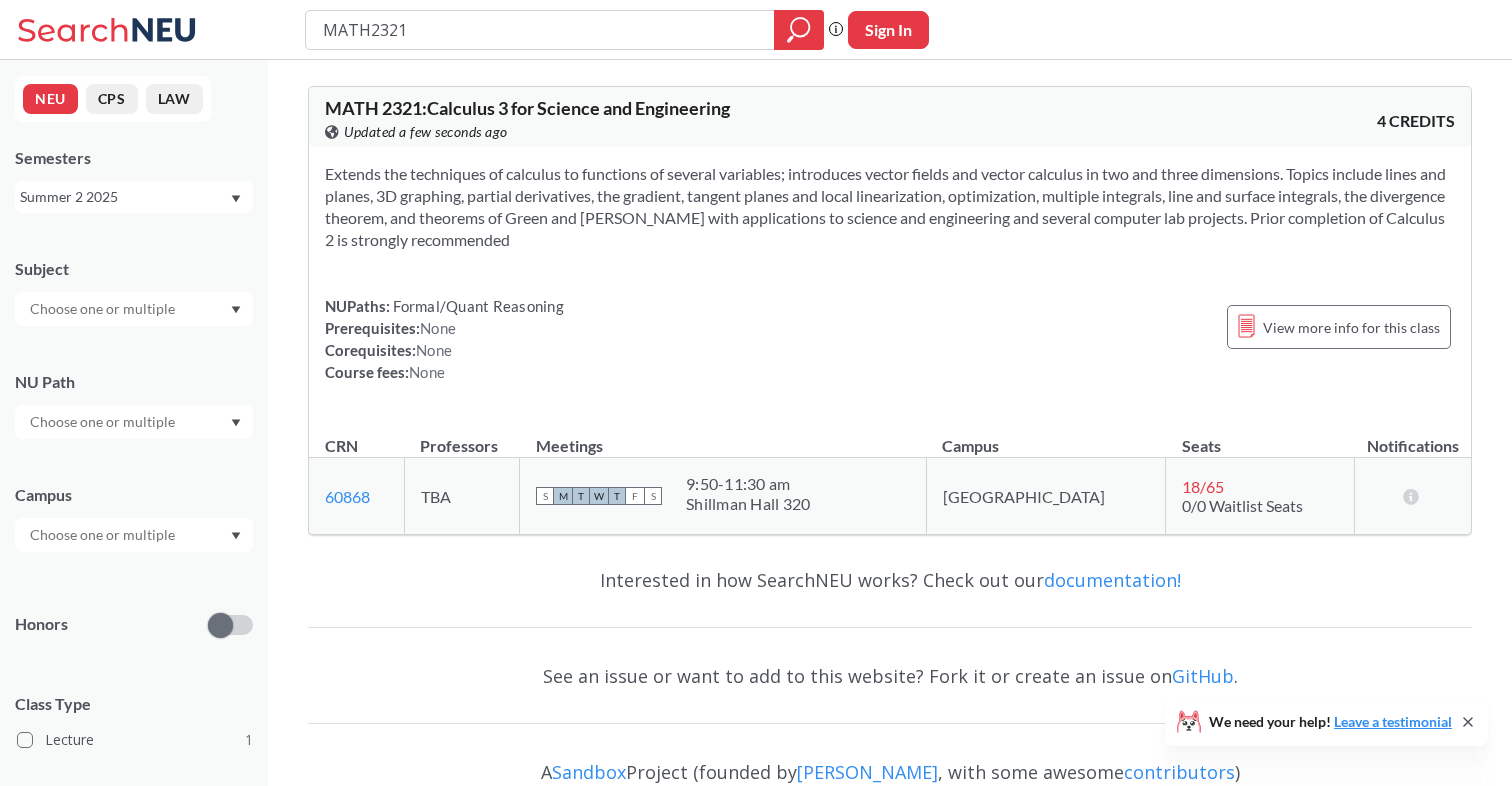 type on "chme" 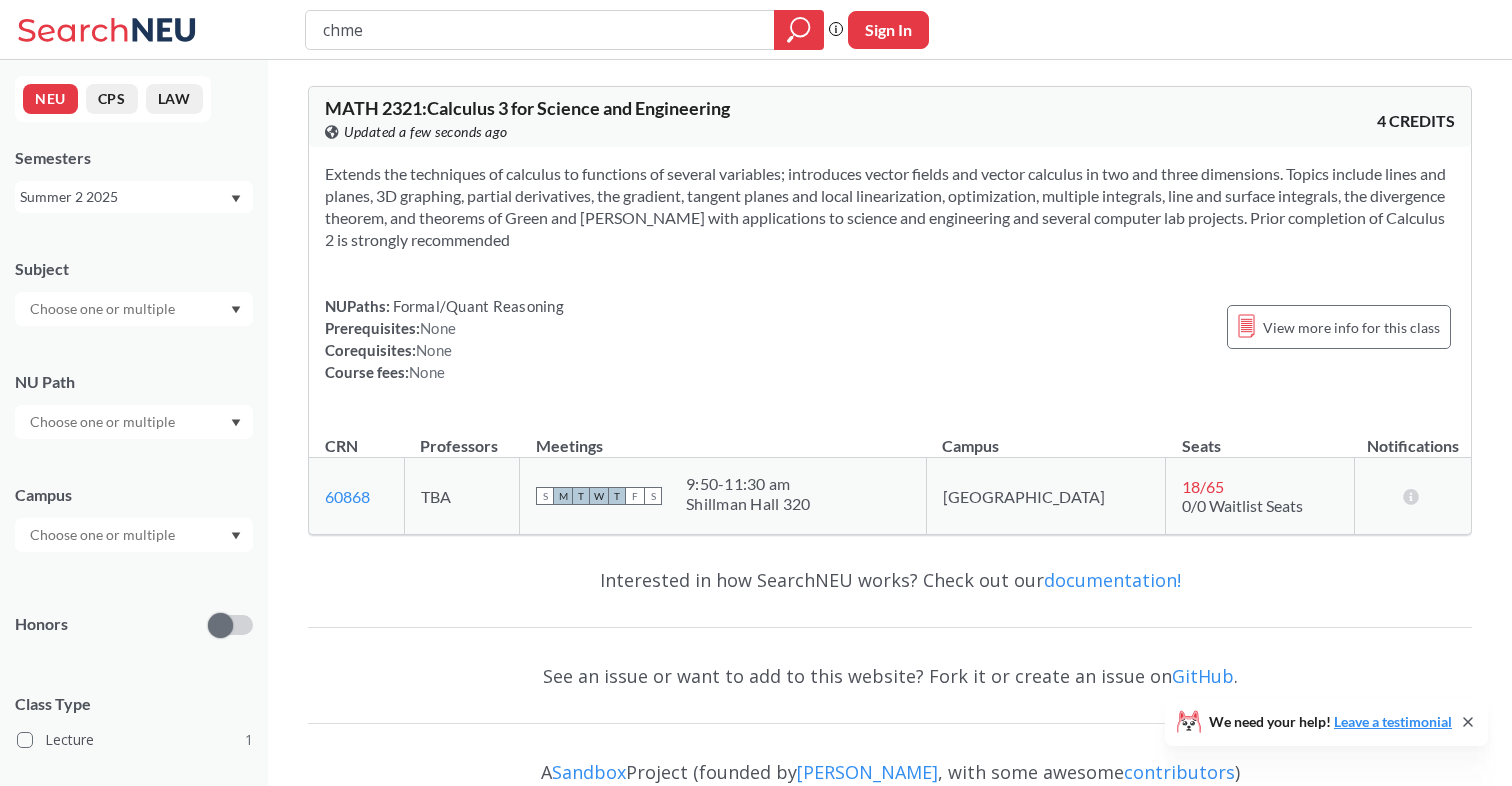 scroll, scrollTop: 808, scrollLeft: 0, axis: vertical 